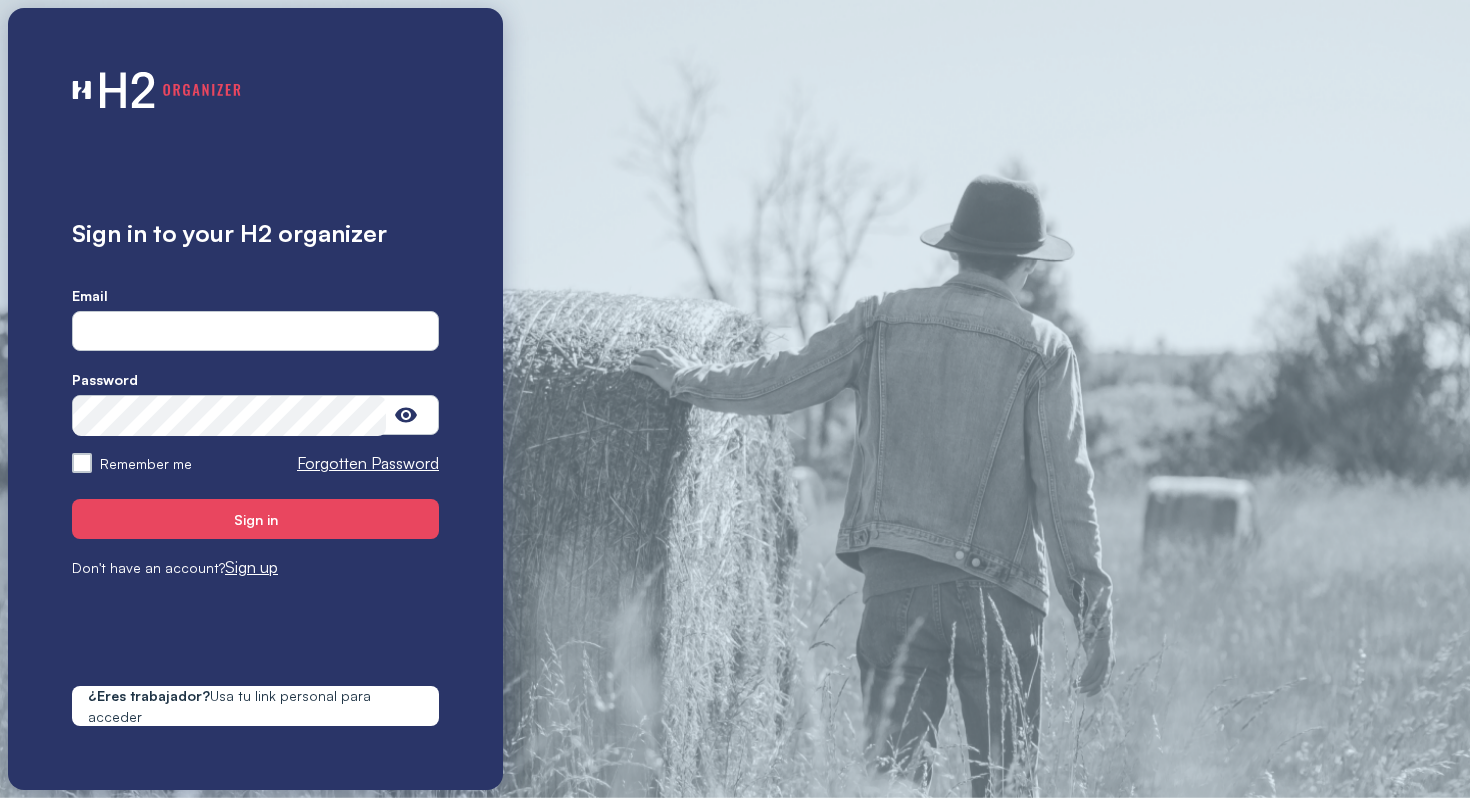 scroll, scrollTop: 0, scrollLeft: 0, axis: both 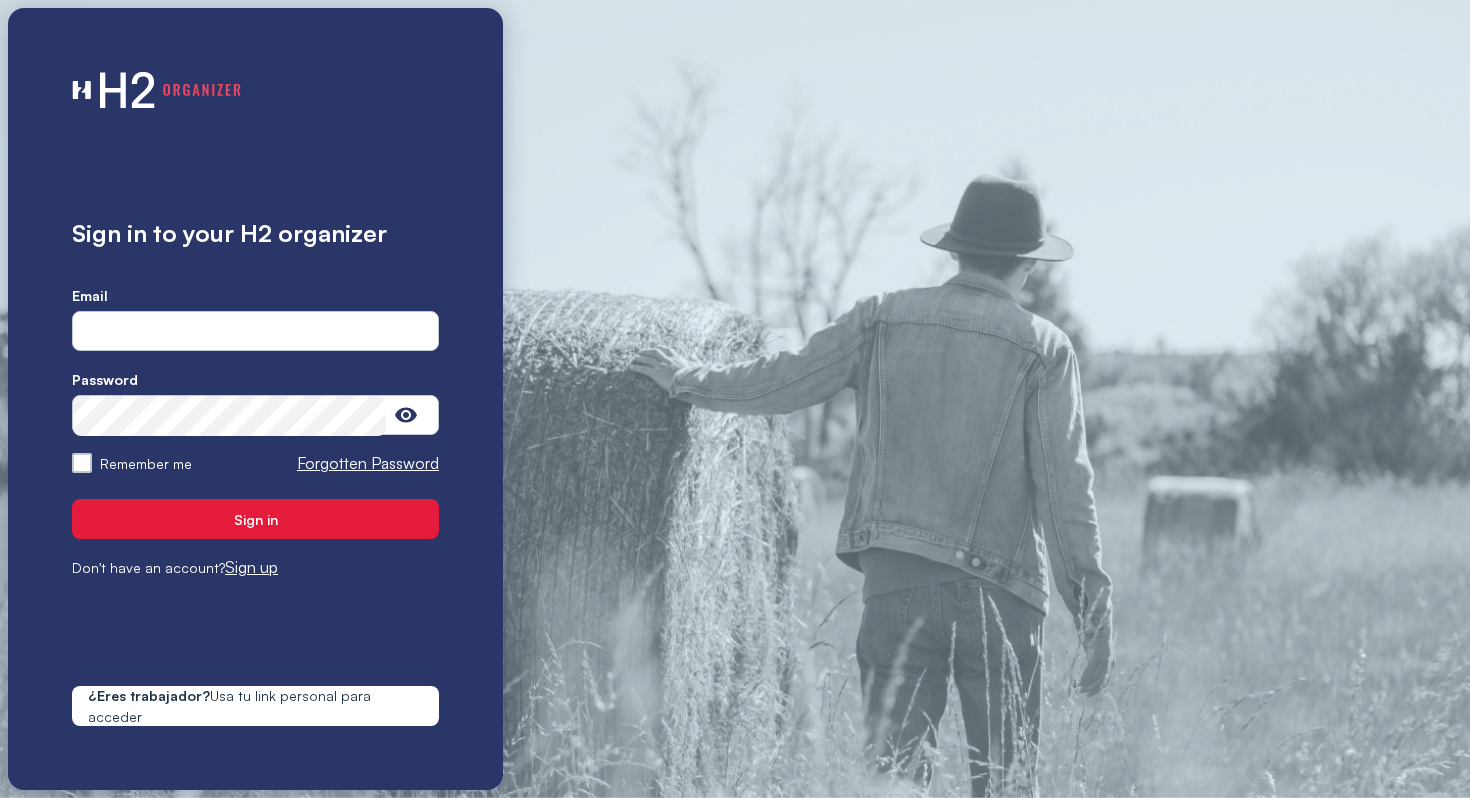 type on "**********" 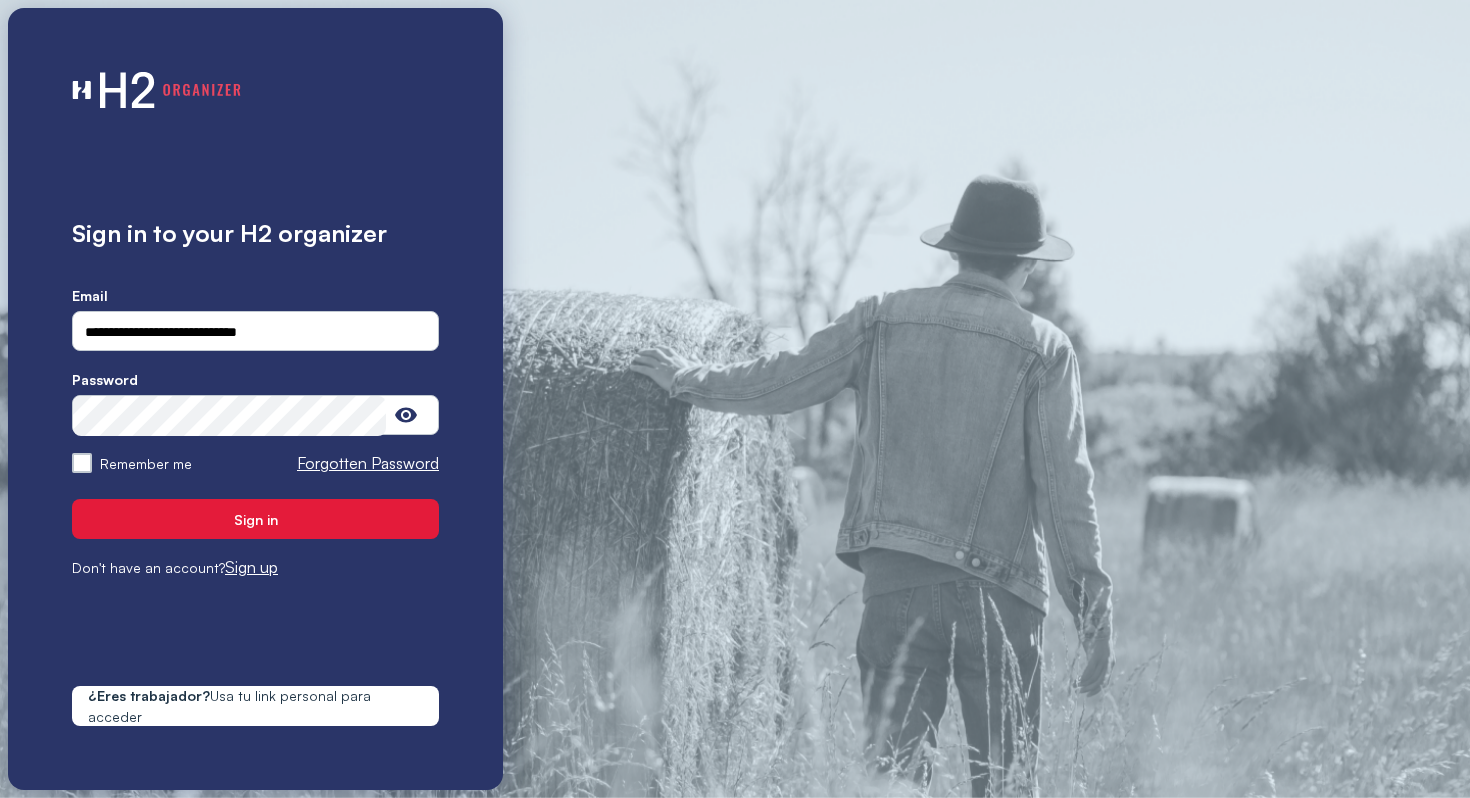 click on "Sign in" at bounding box center [255, 519] 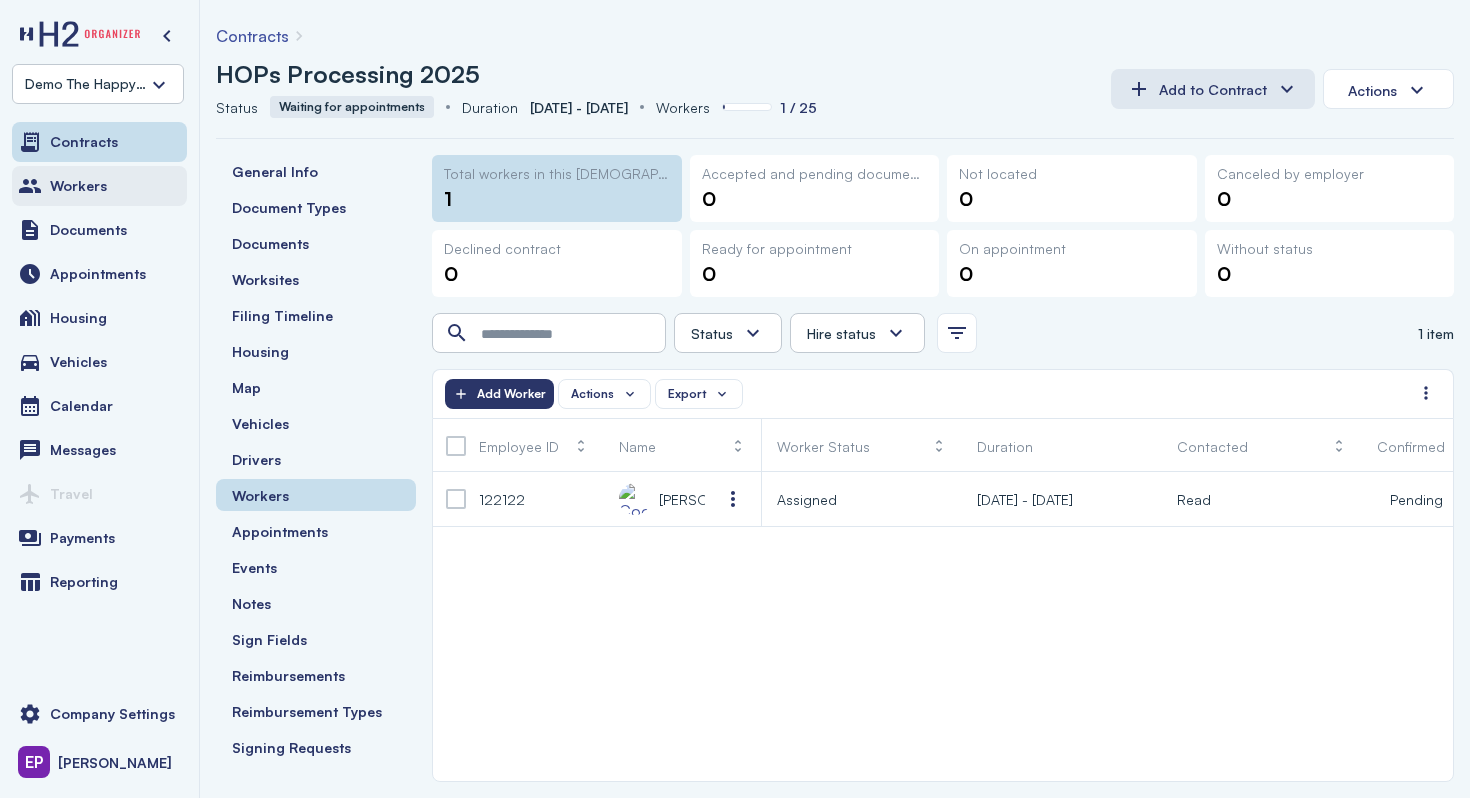 click on "Workers" at bounding box center (99, 186) 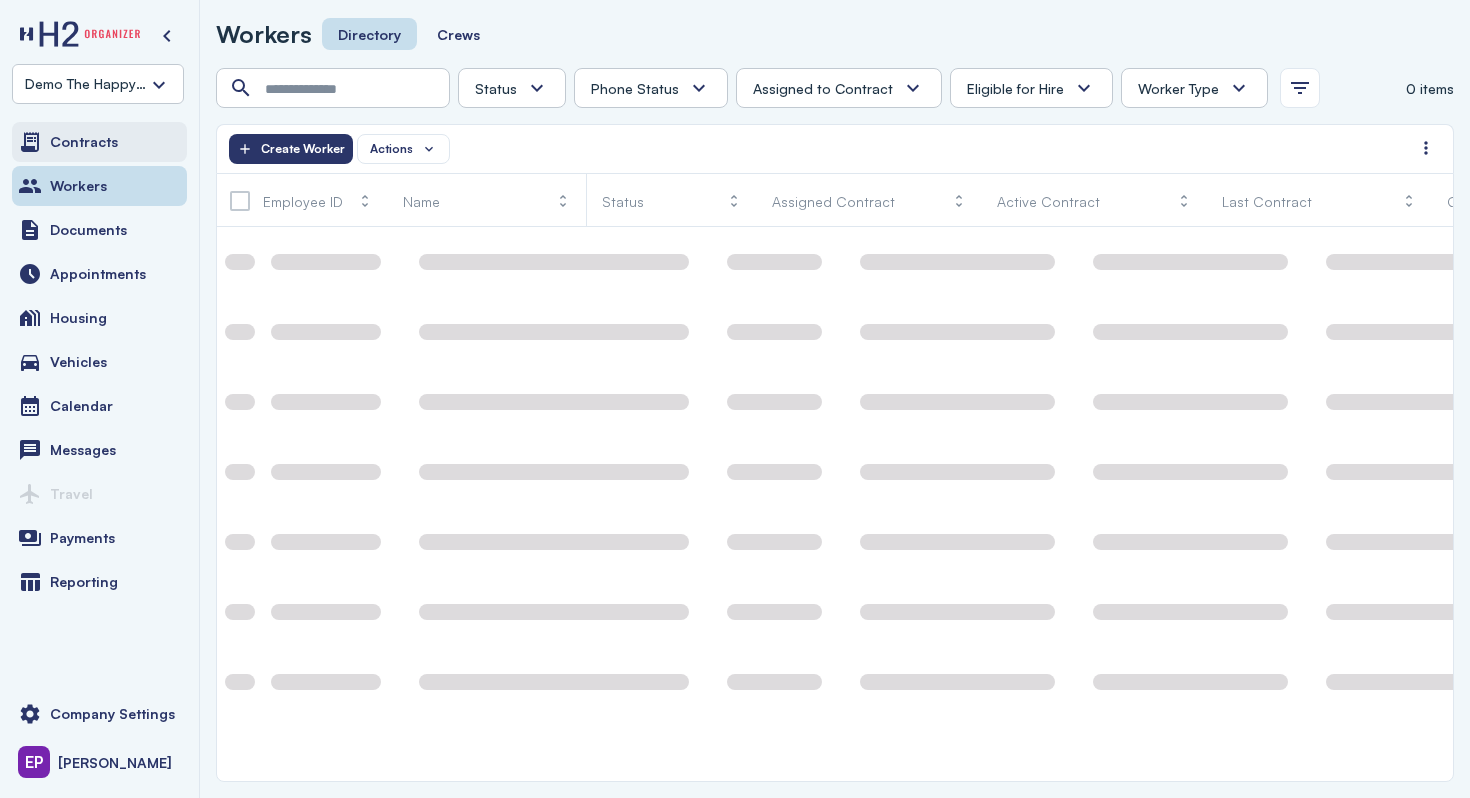 click on "Contracts" at bounding box center (99, 142) 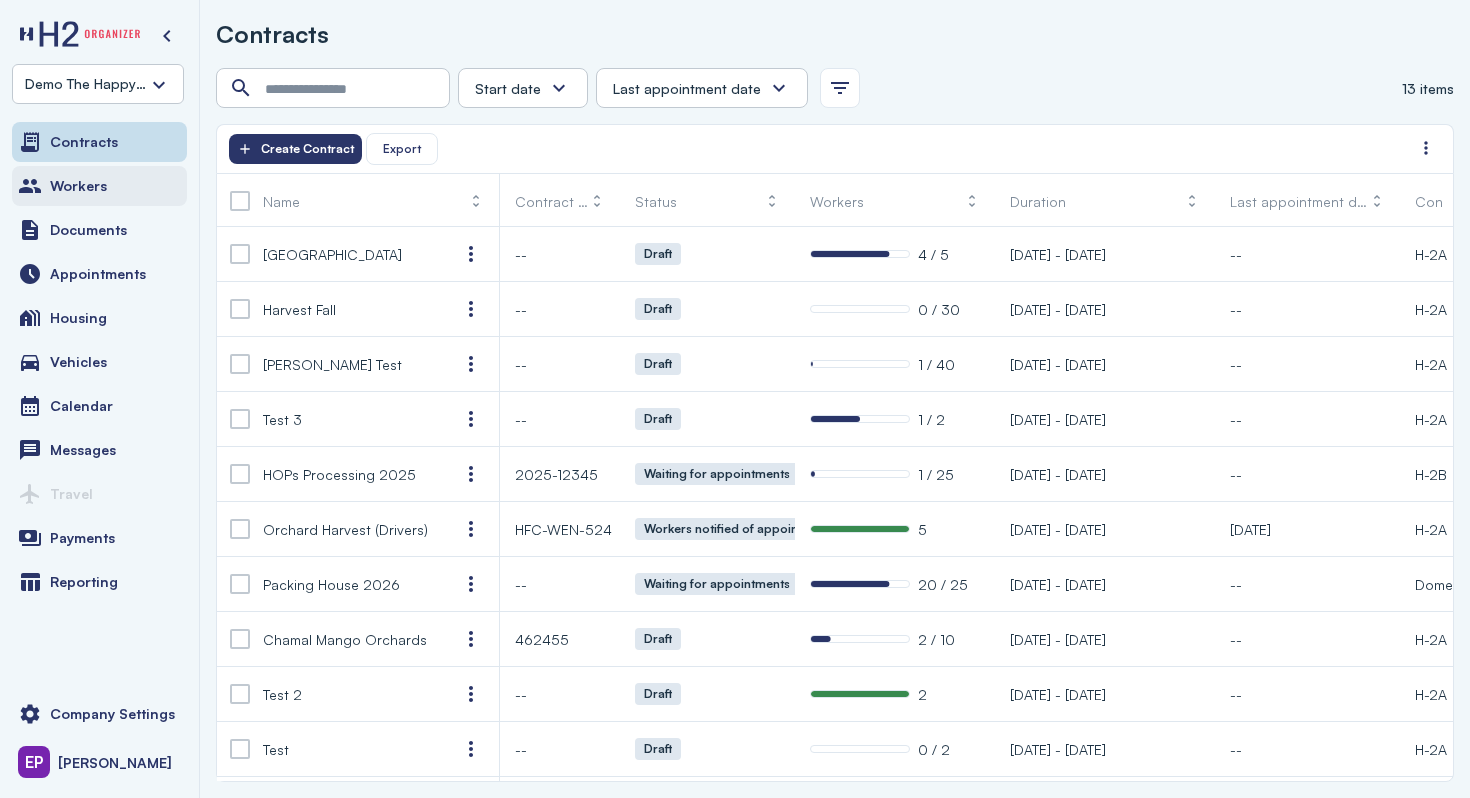 click on "Workers" at bounding box center (99, 186) 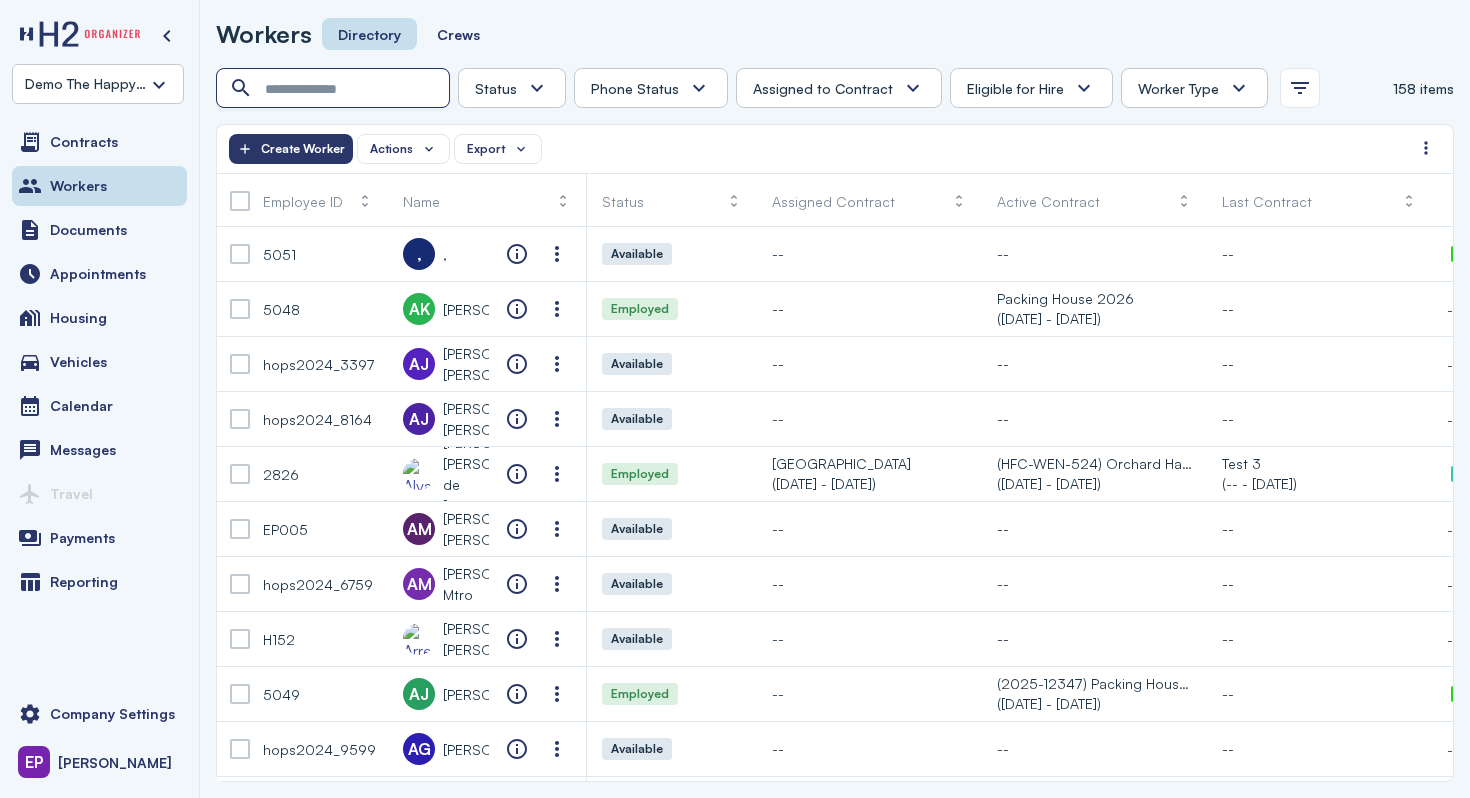 click at bounding box center [335, 89] 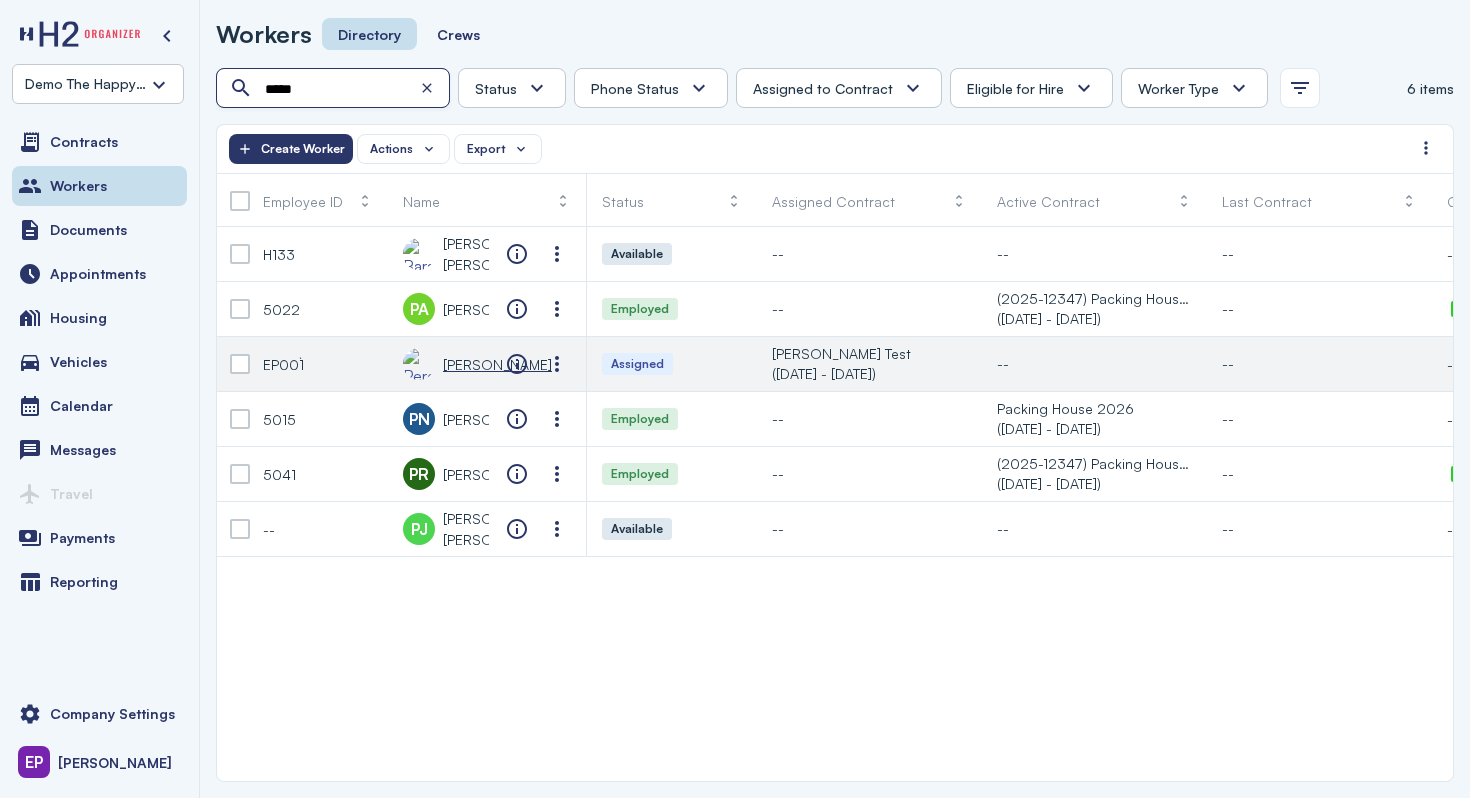 type on "*****" 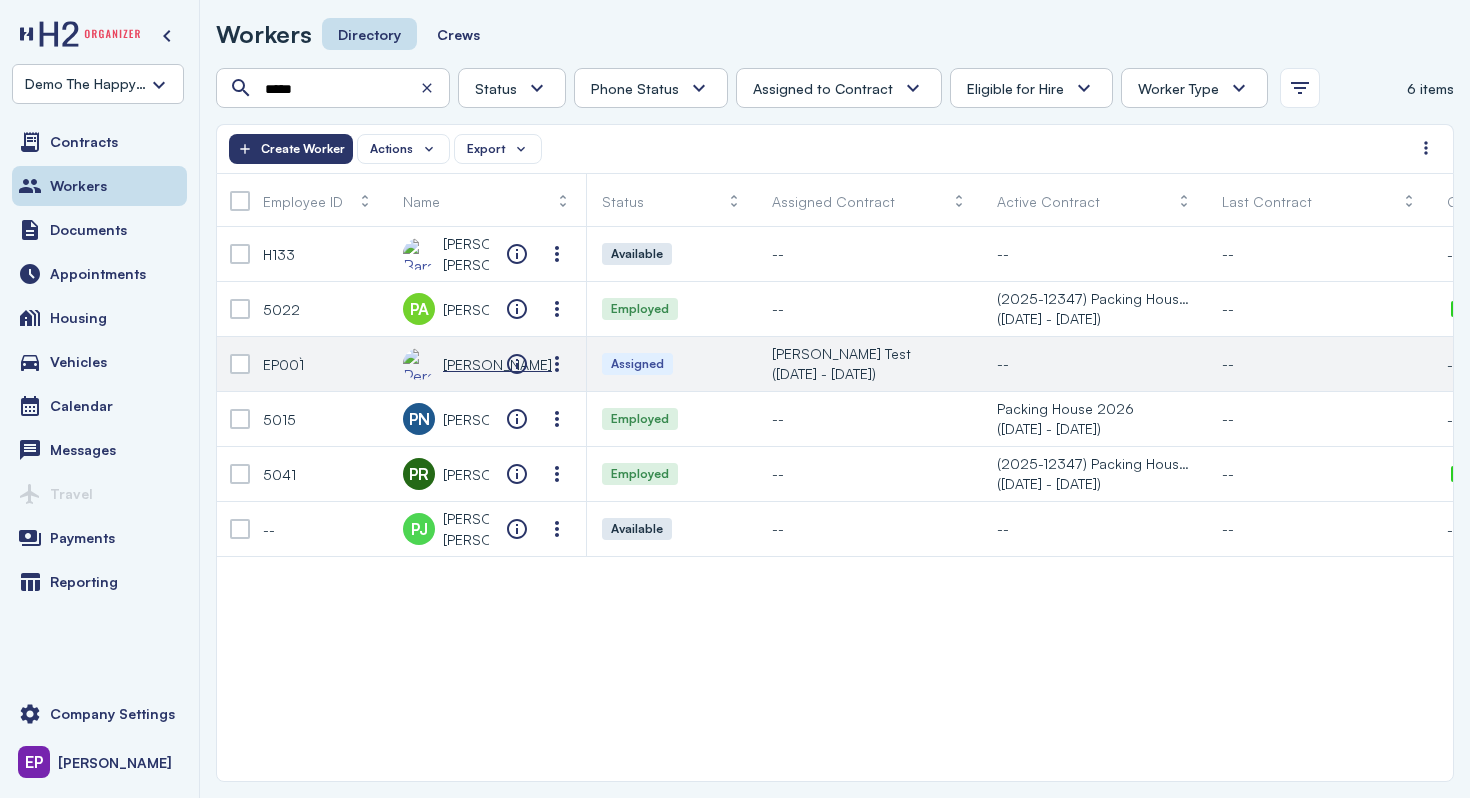 click on "[PERSON_NAME]" at bounding box center [497, 364] 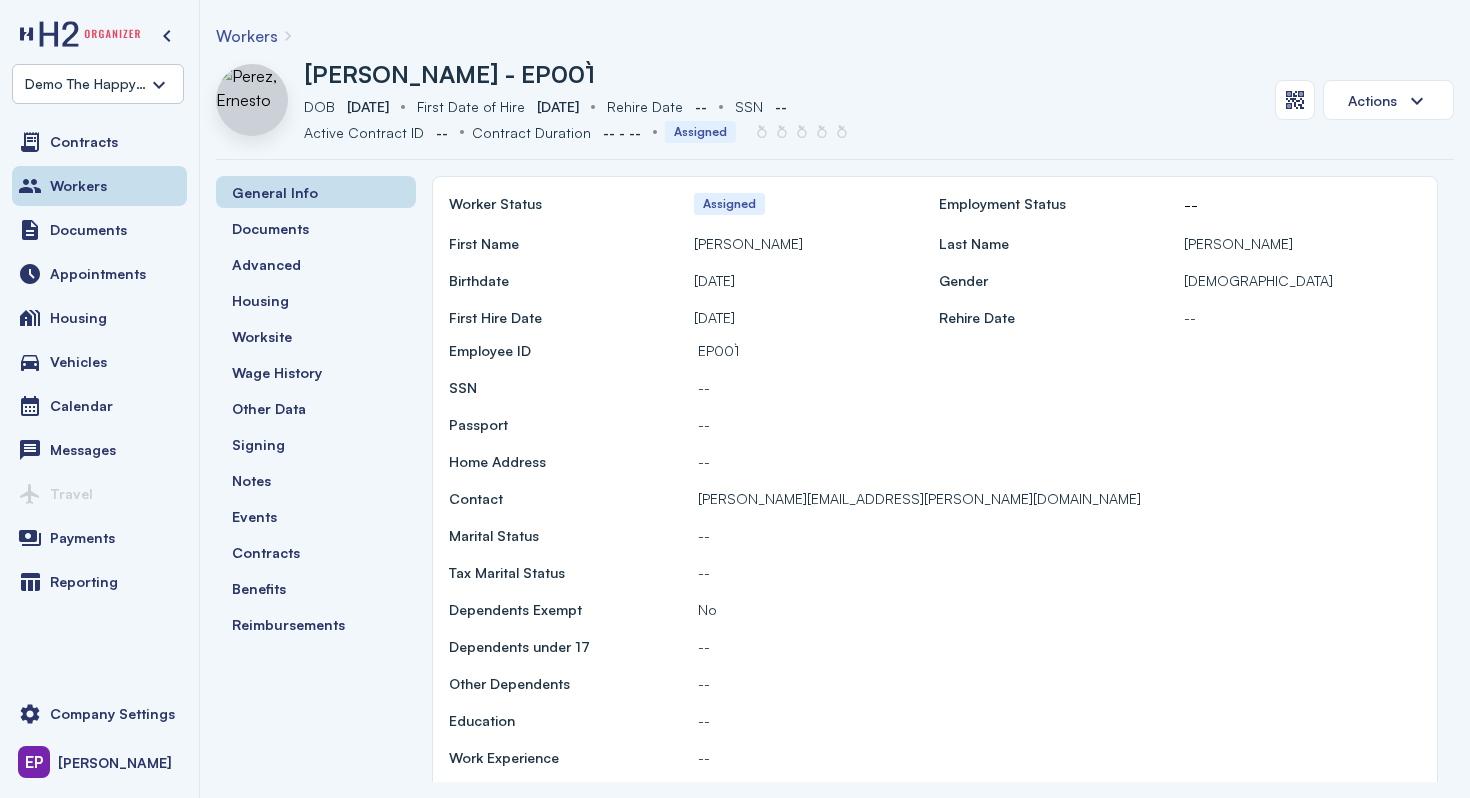 scroll, scrollTop: 0, scrollLeft: 0, axis: both 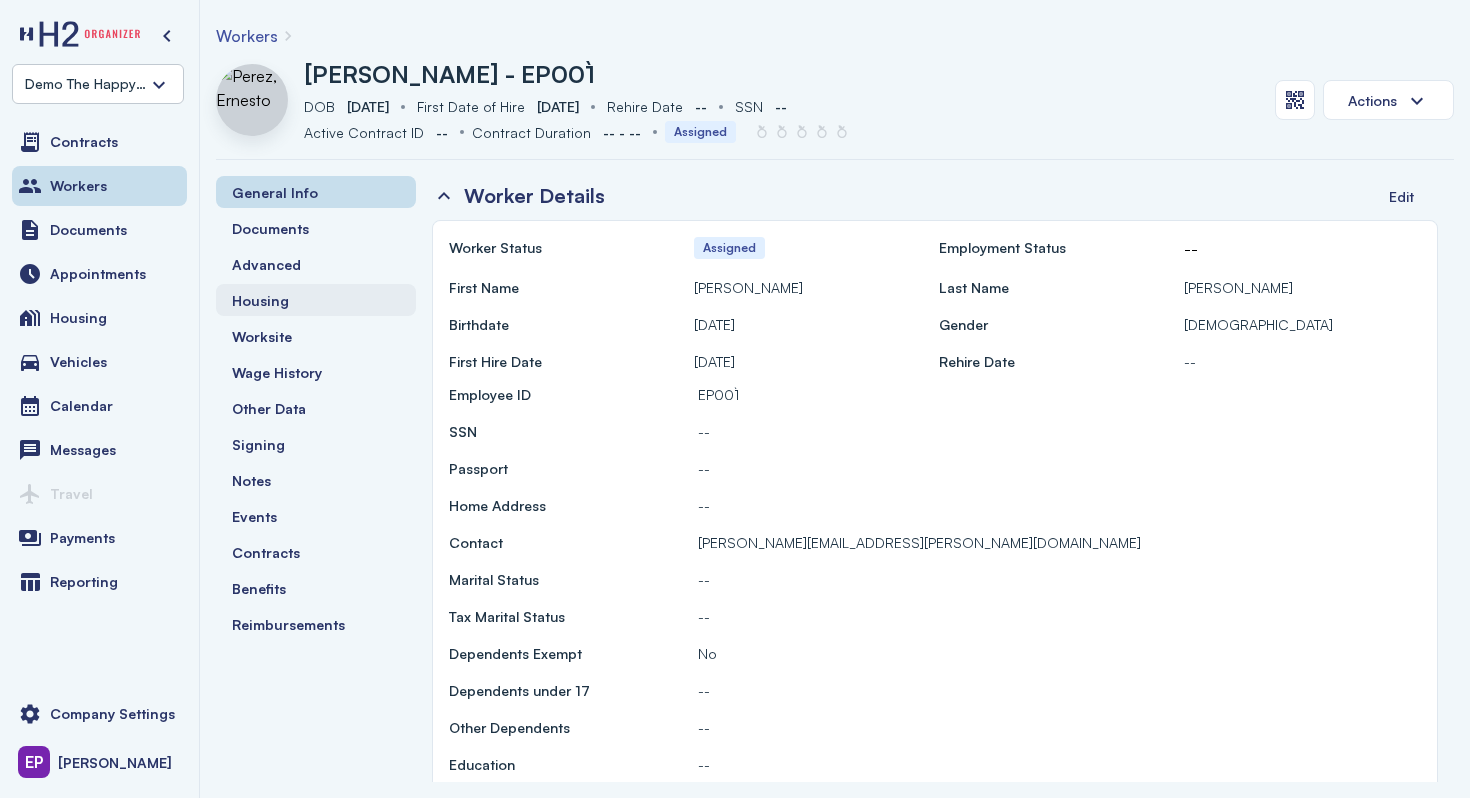 click on "Housing" at bounding box center (260, 300) 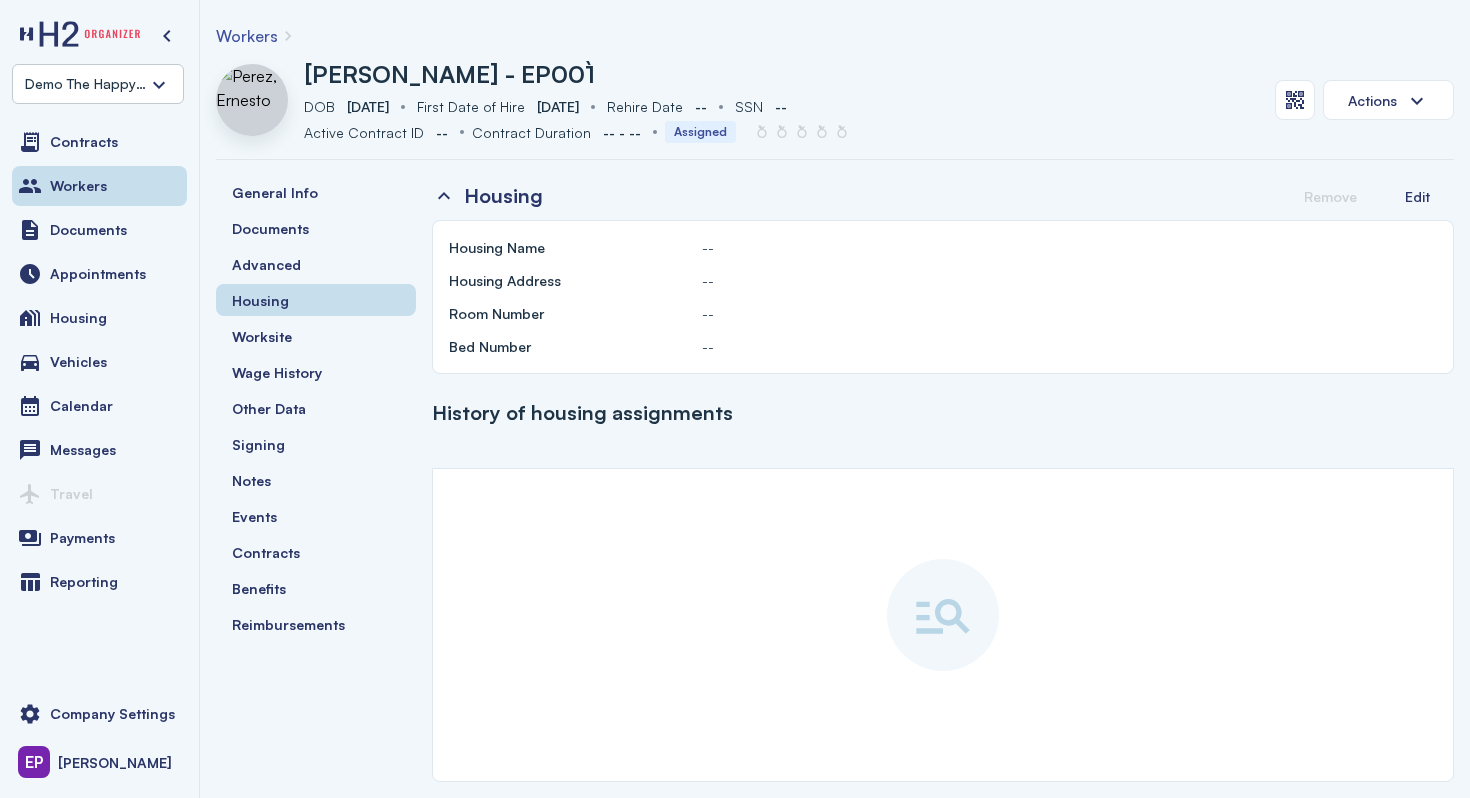 click on "History of housing assignments" at bounding box center (582, 413) 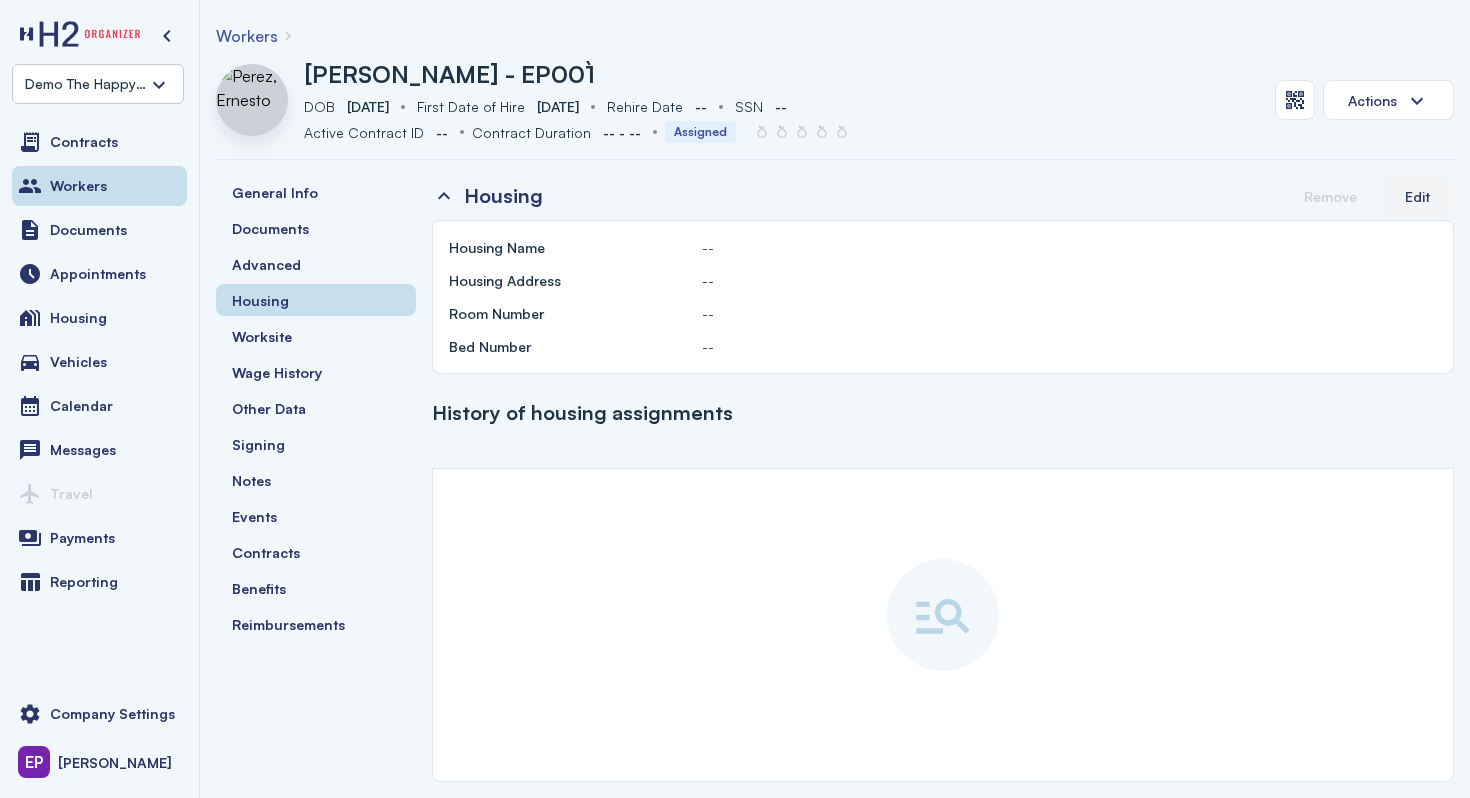 click on "Edit" at bounding box center [1417, 196] 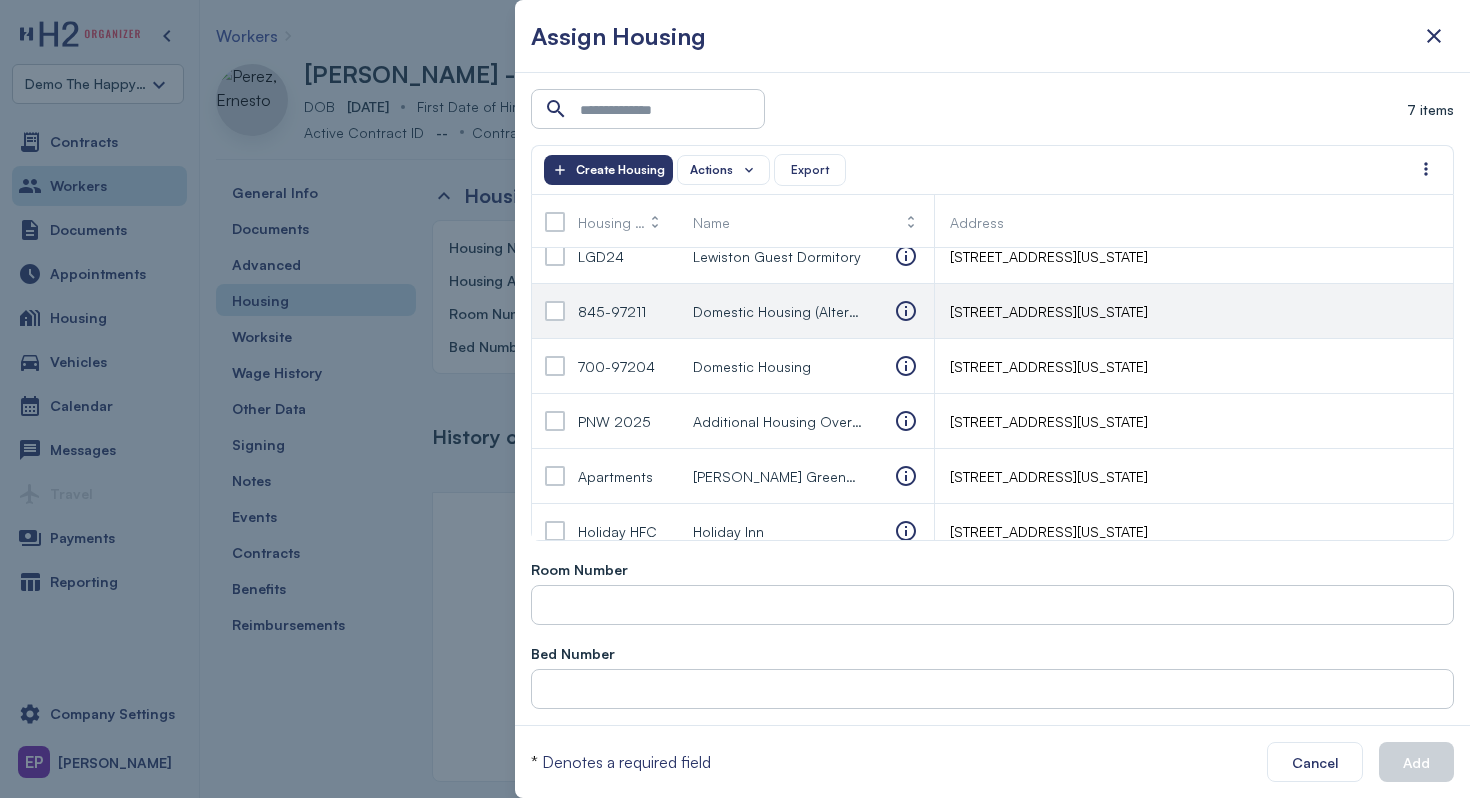 scroll, scrollTop: 0, scrollLeft: 0, axis: both 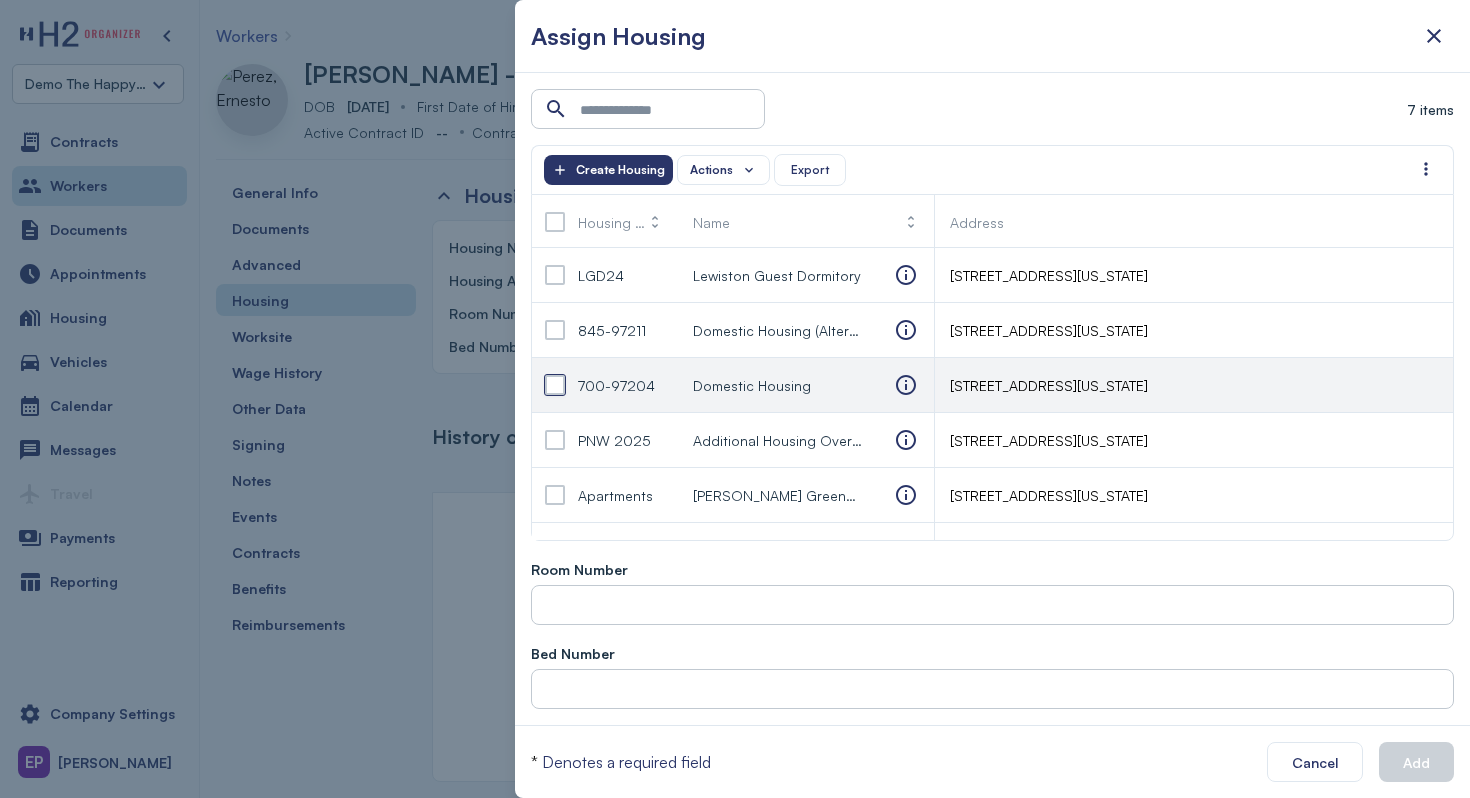 click at bounding box center (555, 385) 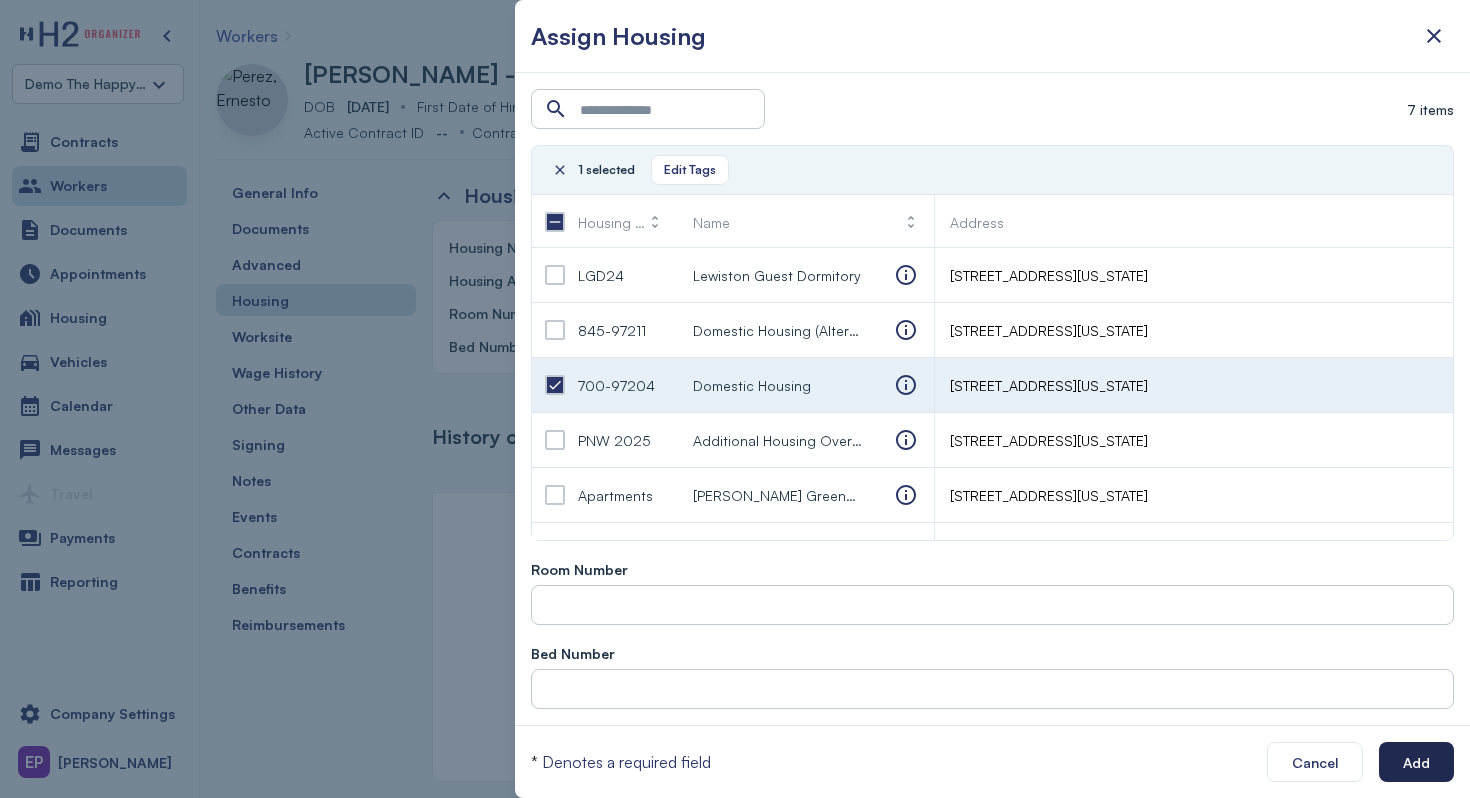 click on "Add" at bounding box center [1416, 762] 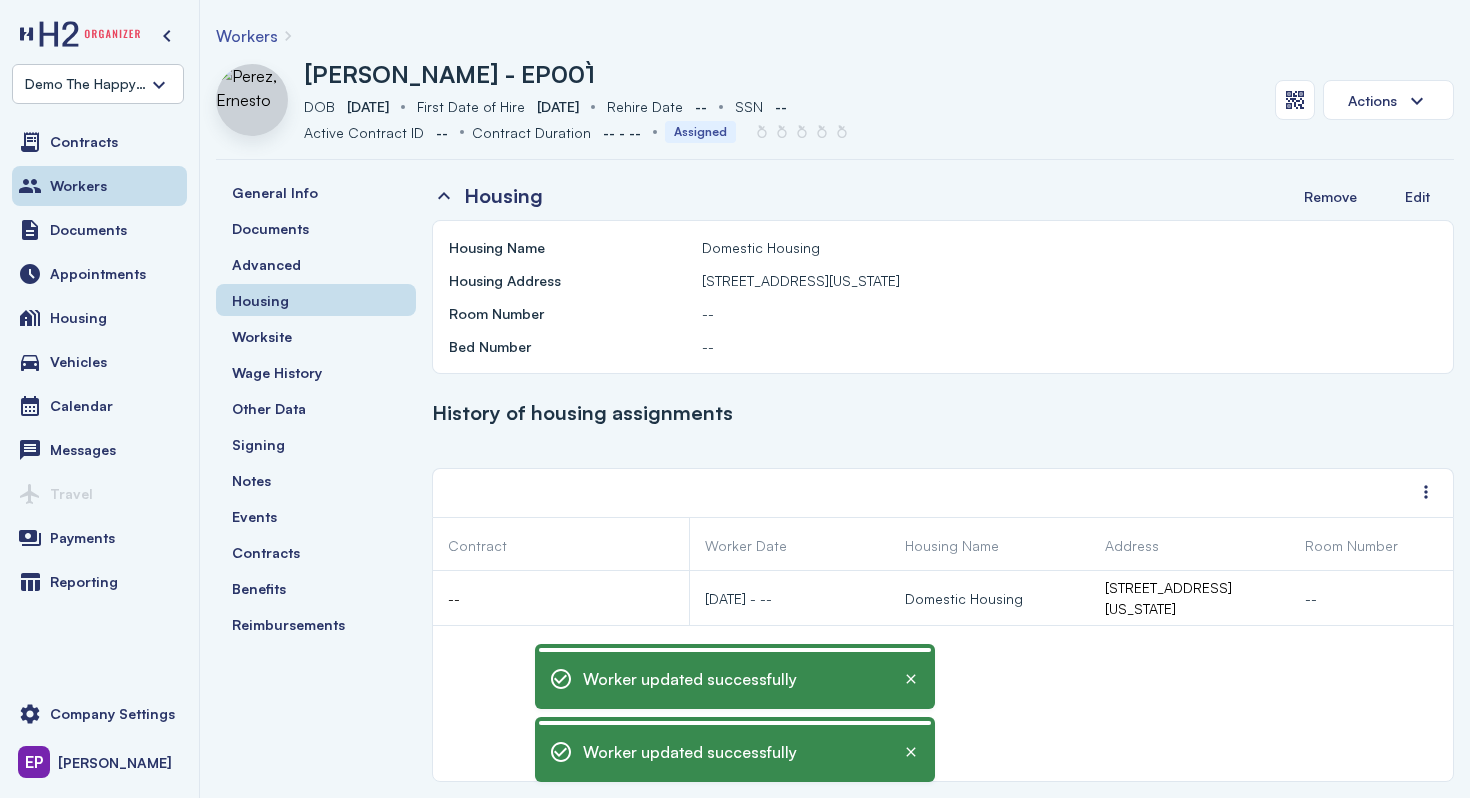 click on "History of housing assignments" at bounding box center [943, 413] 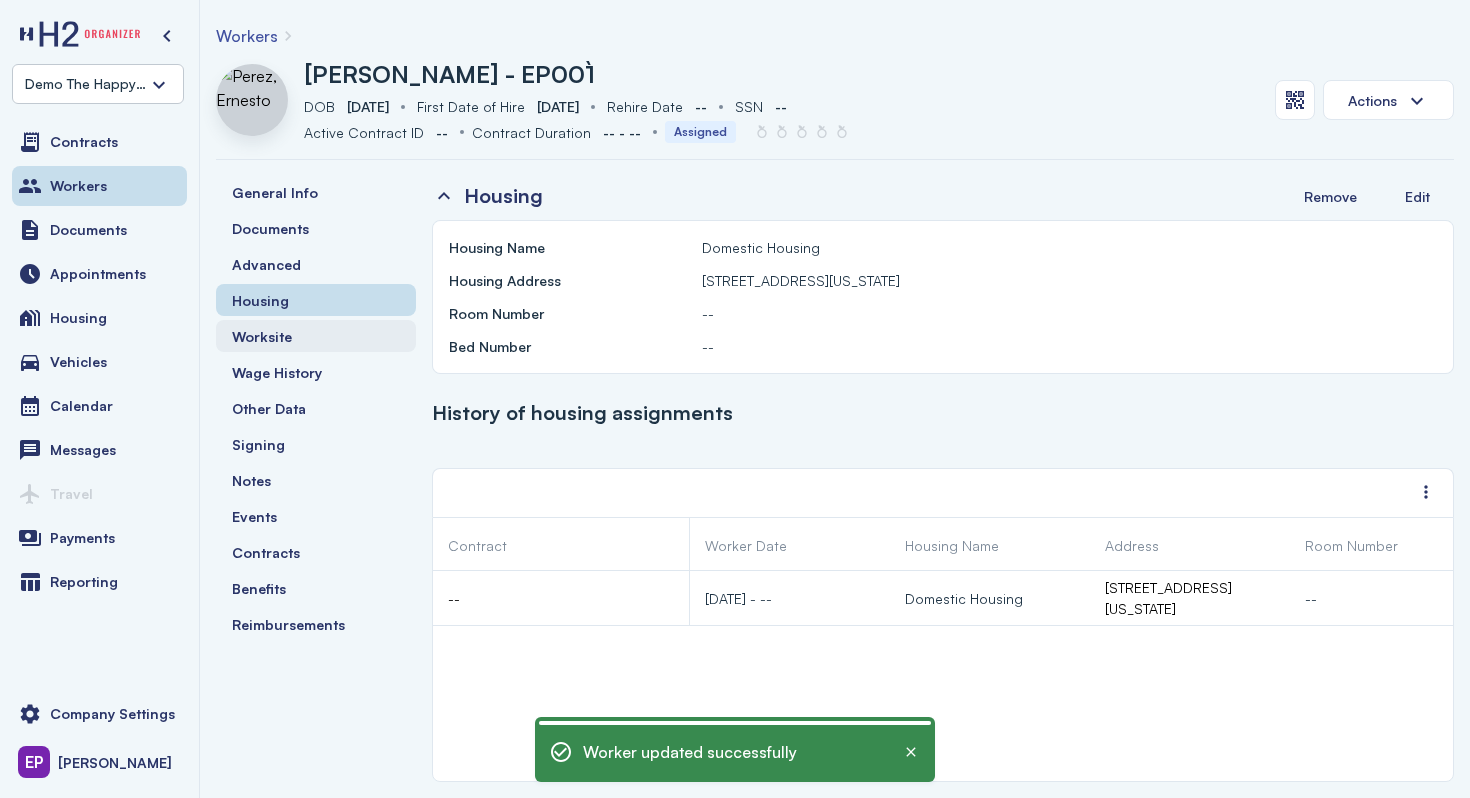 click on "Worksite" at bounding box center [262, 336] 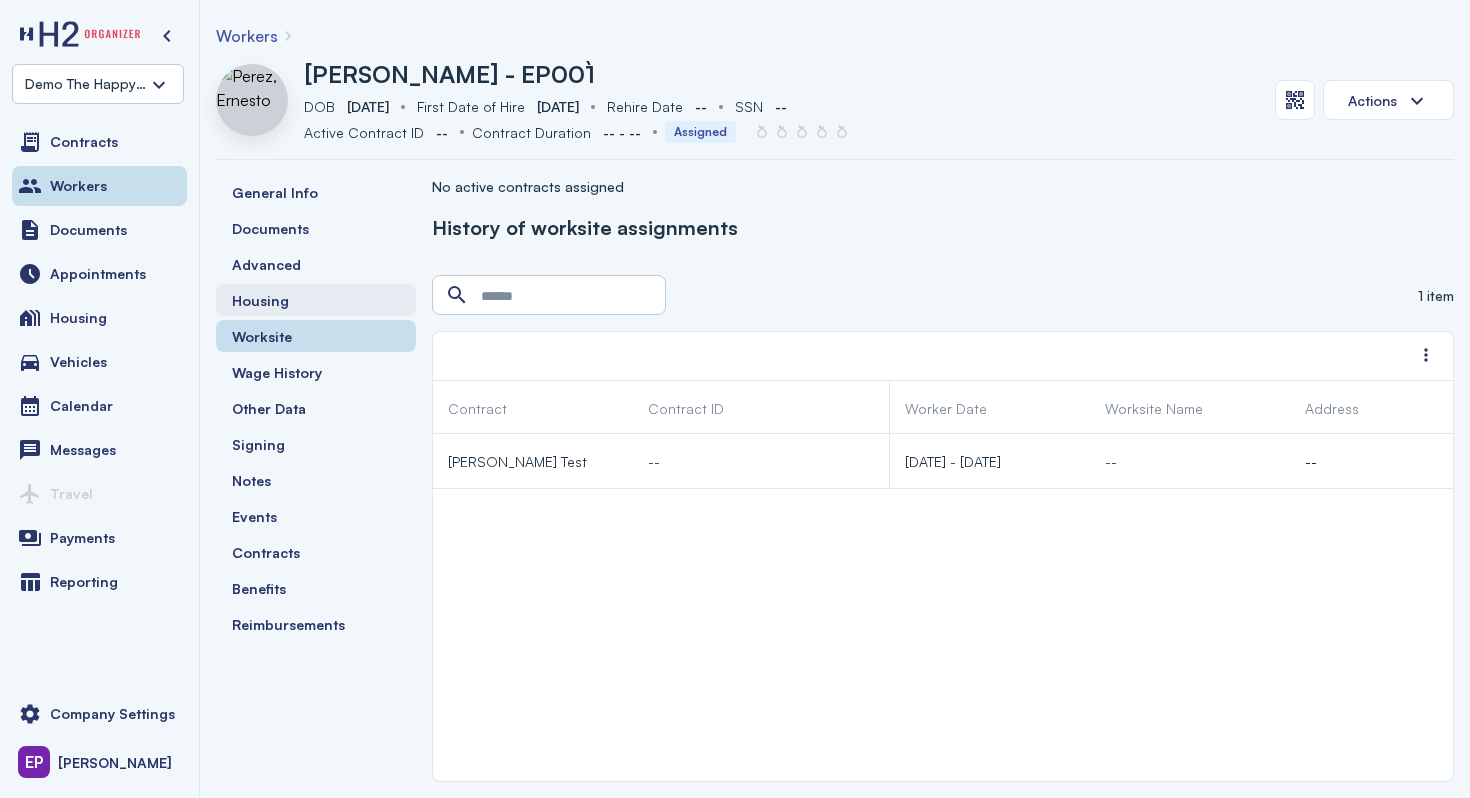 click on "Housing" at bounding box center [316, 300] 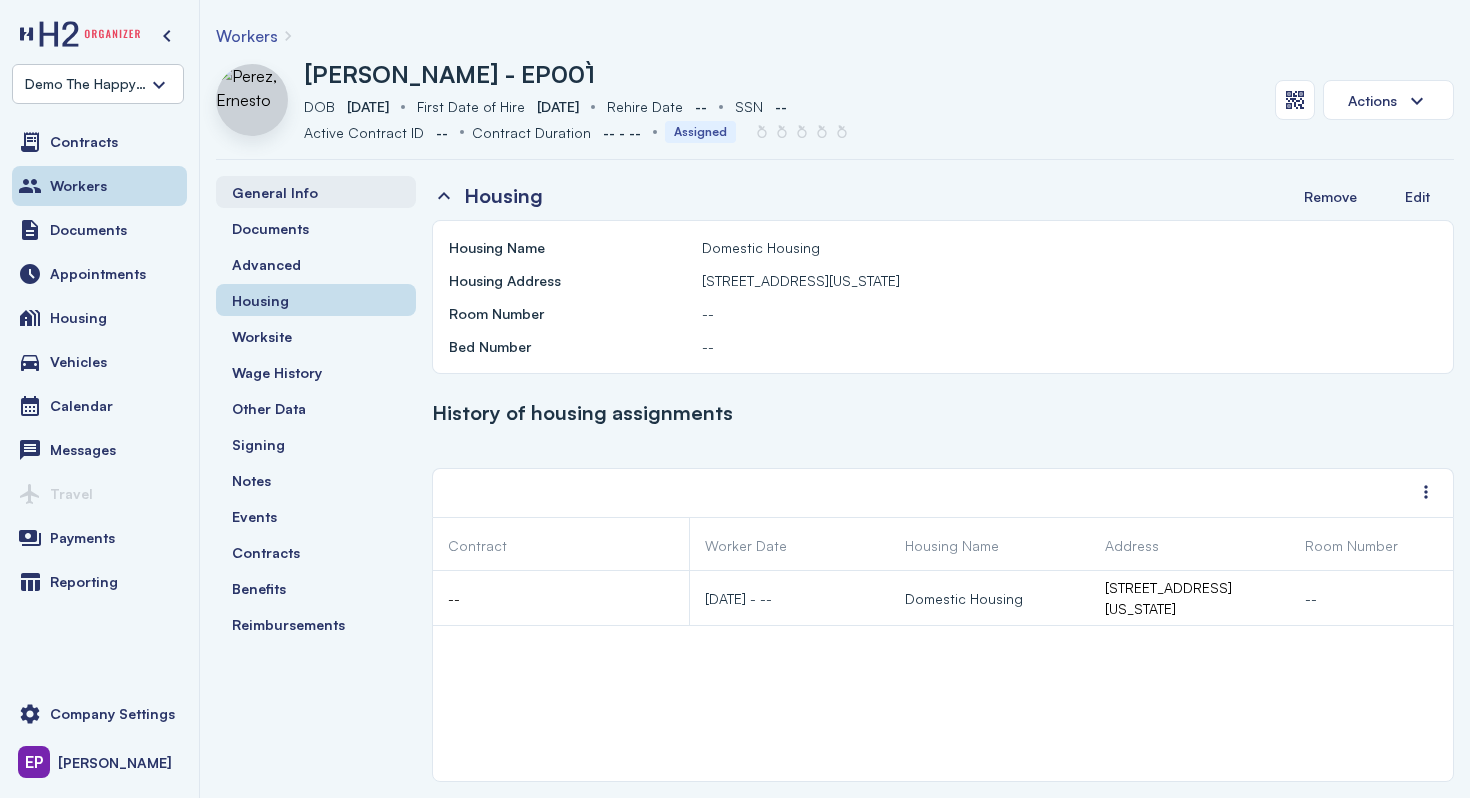 click on "General Info" at bounding box center (316, 192) 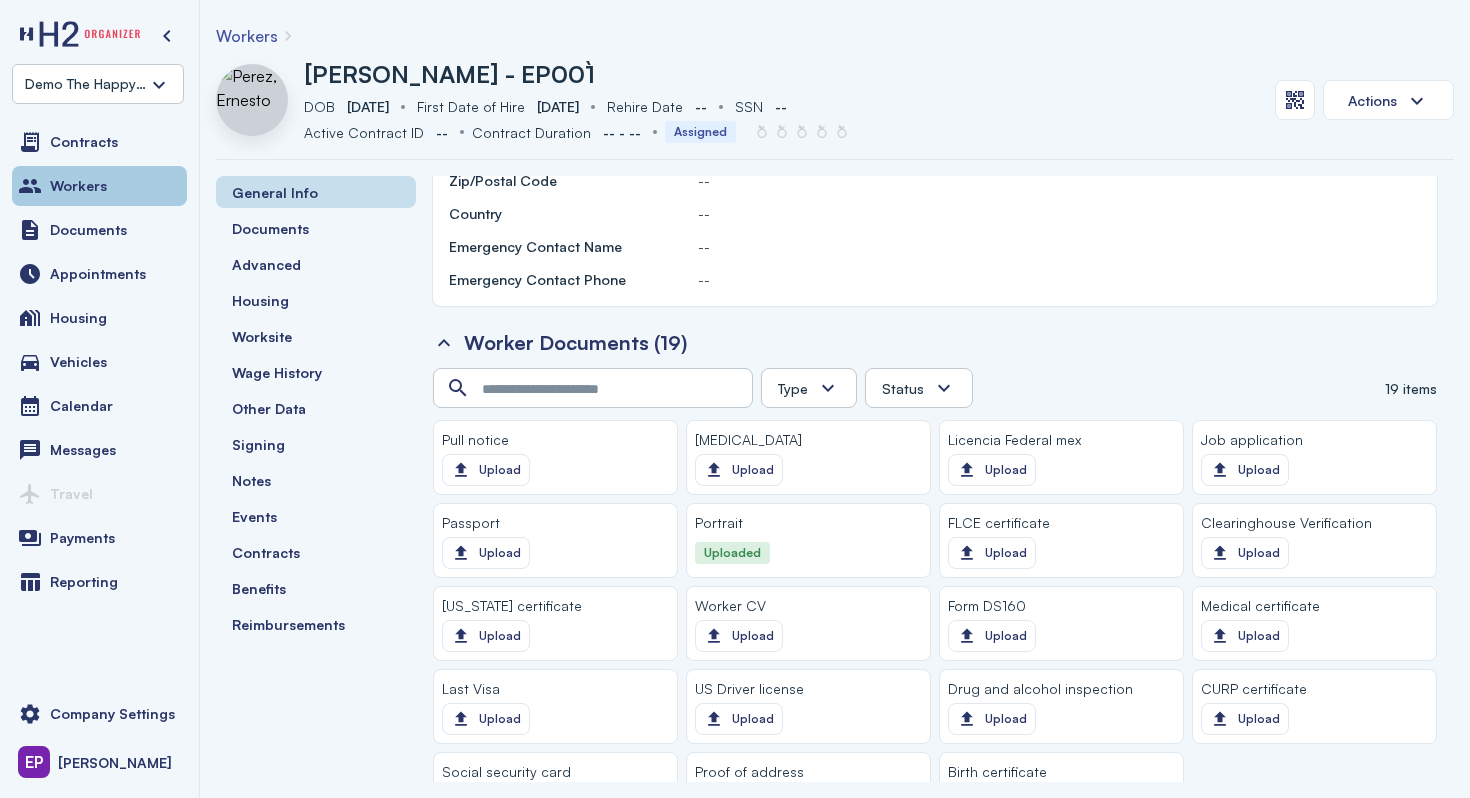 scroll, scrollTop: 1240, scrollLeft: 0, axis: vertical 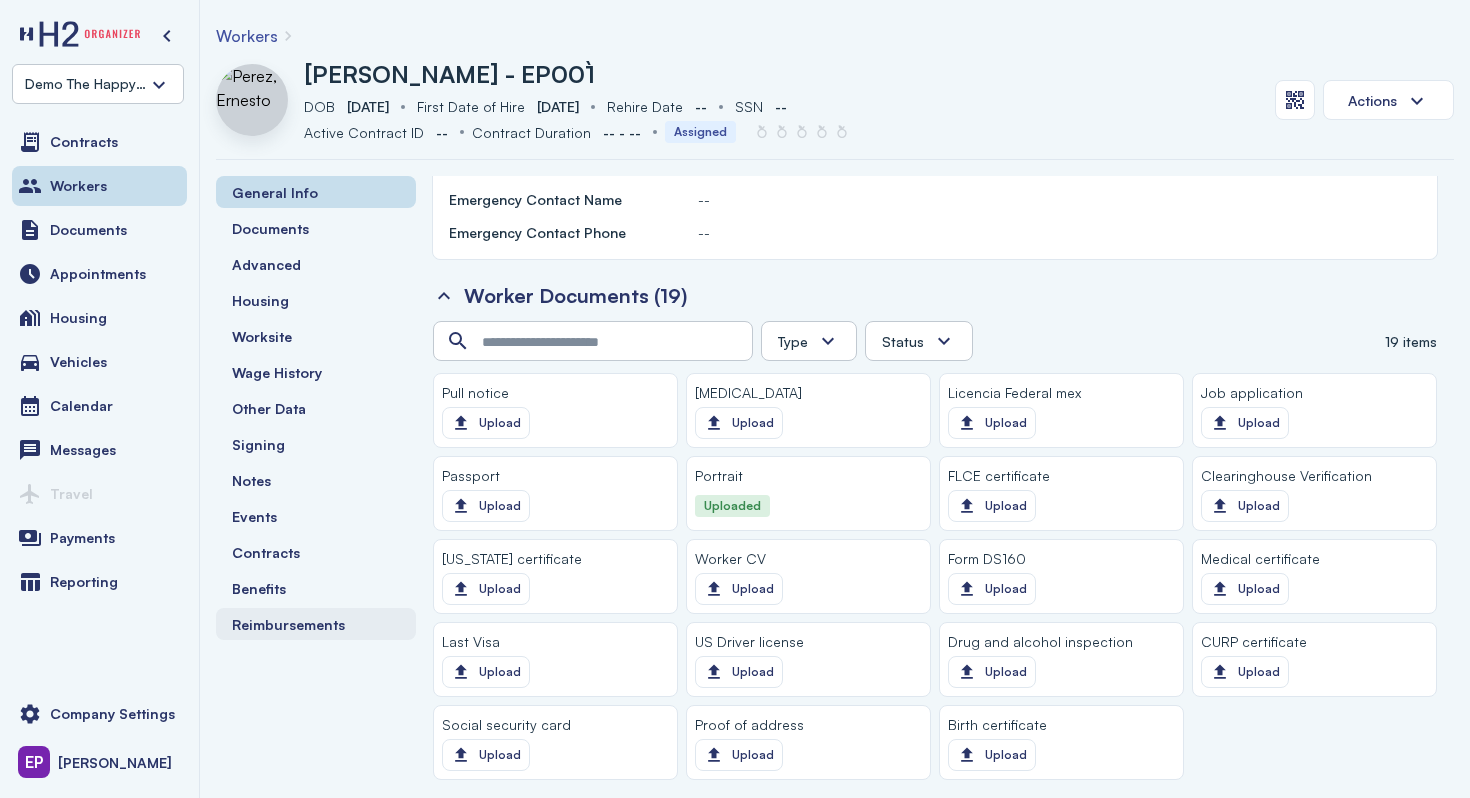 click on "Reimbursements" at bounding box center [288, 624] 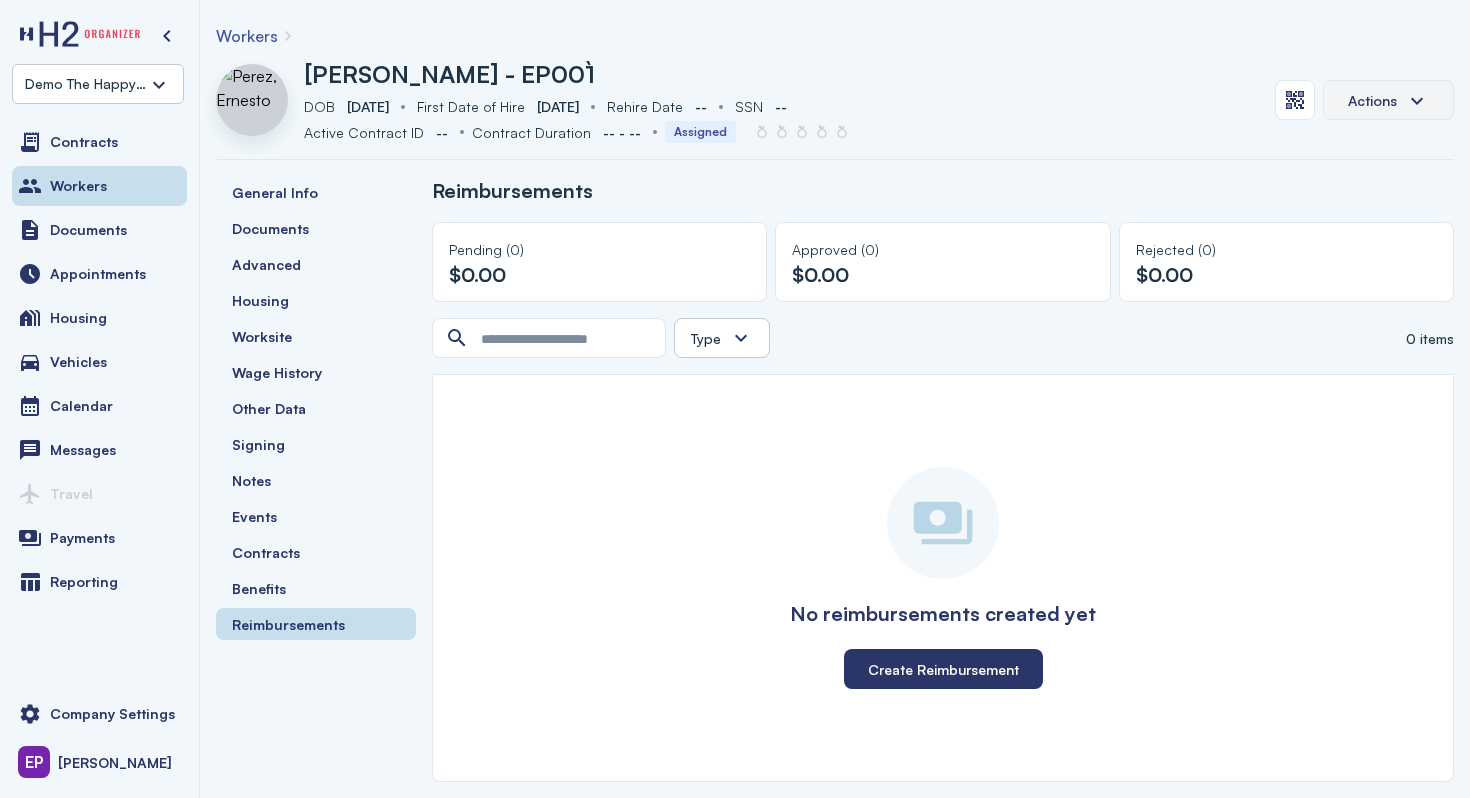 click on "Actions" at bounding box center [1372, 100] 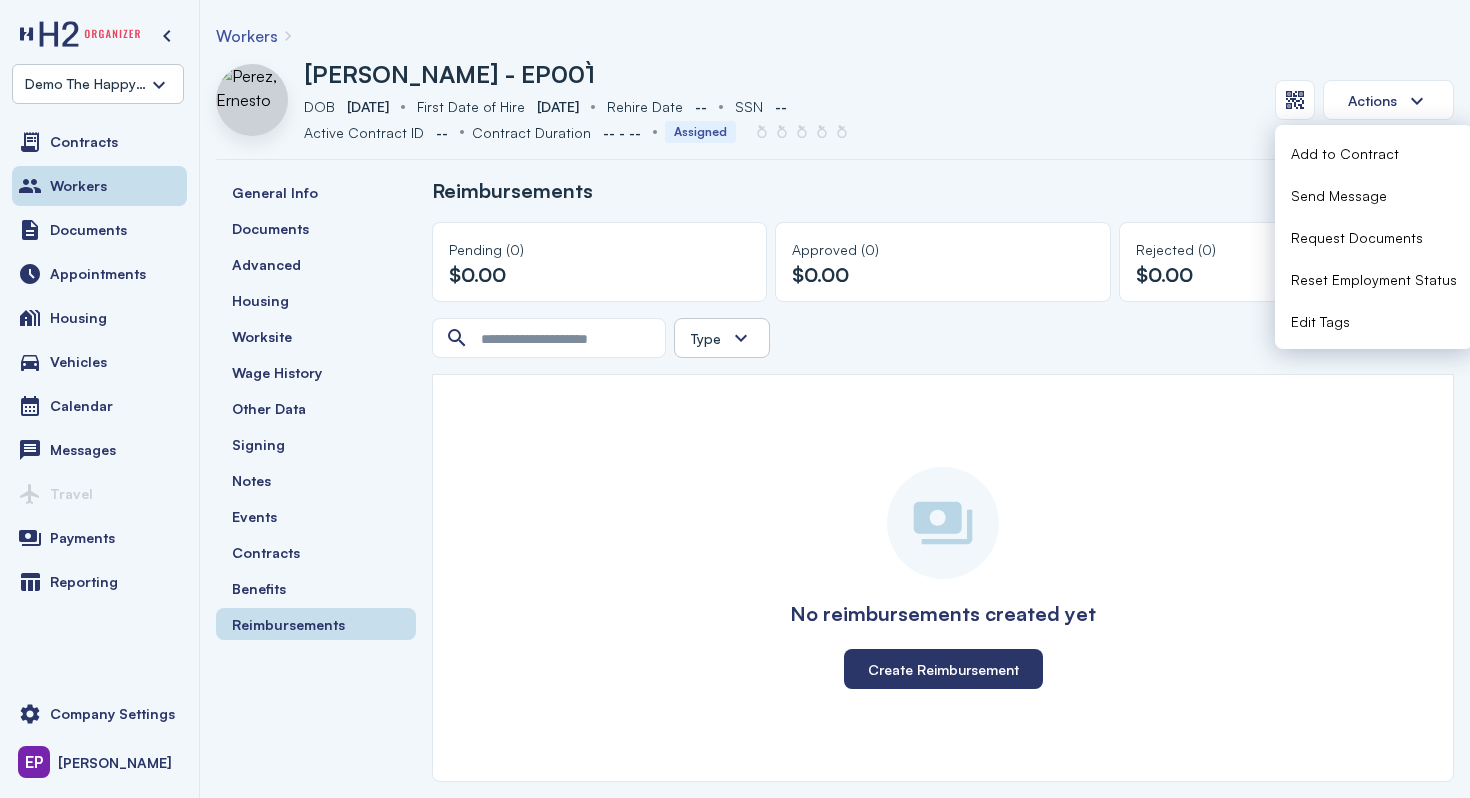 click on "Edit Tags" at bounding box center [1374, 321] 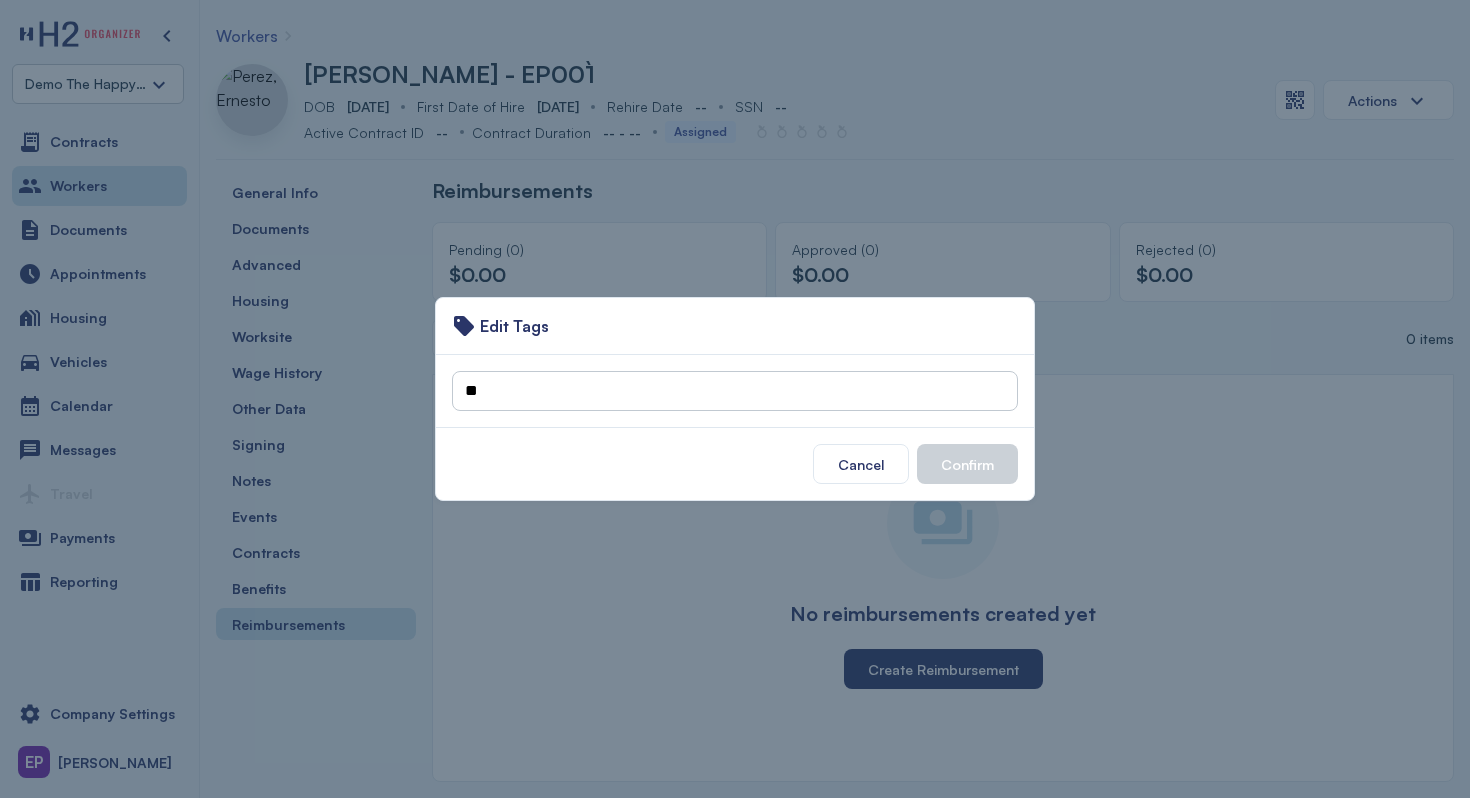 type on "**" 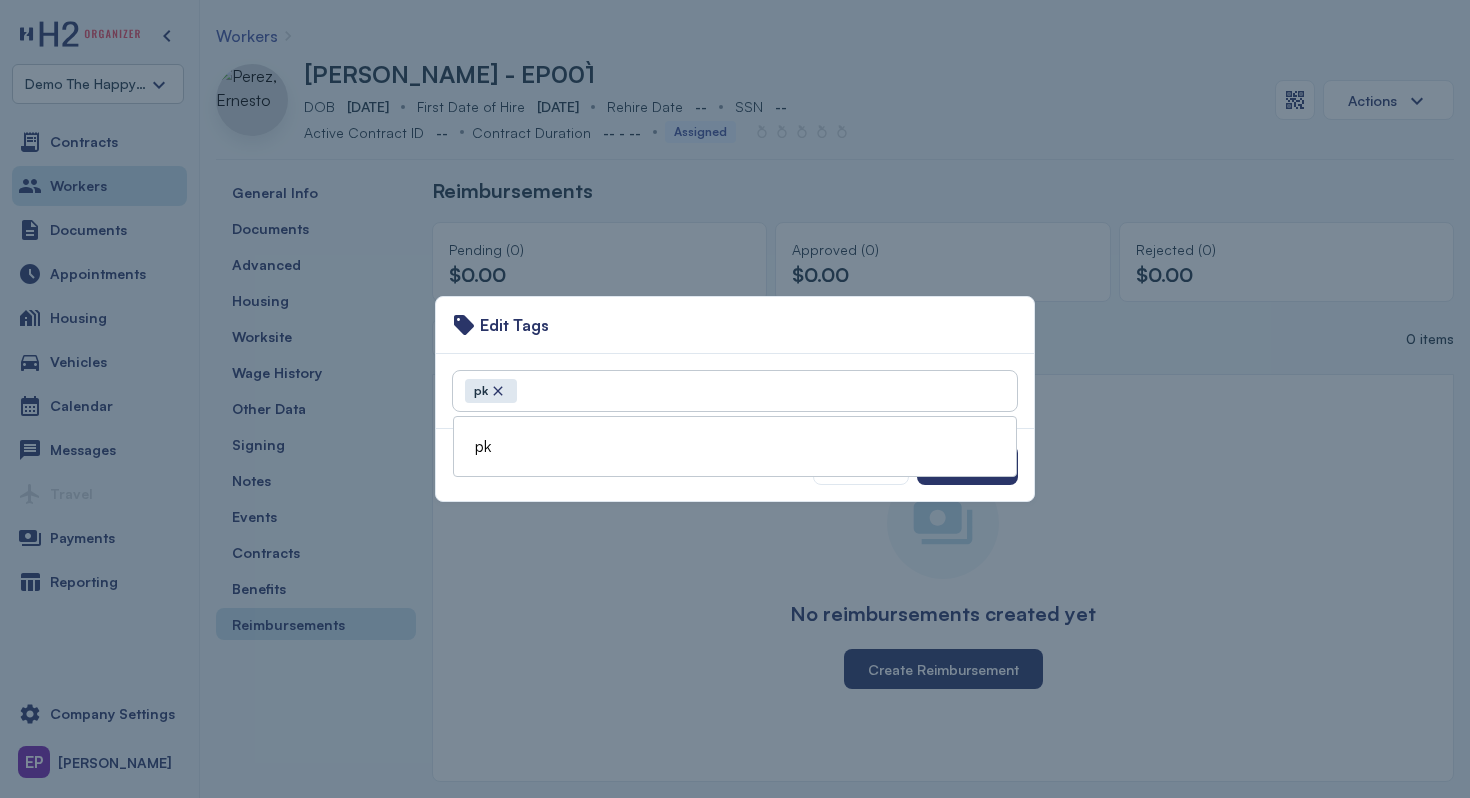 click on "Edit Tags" at bounding box center [735, 325] 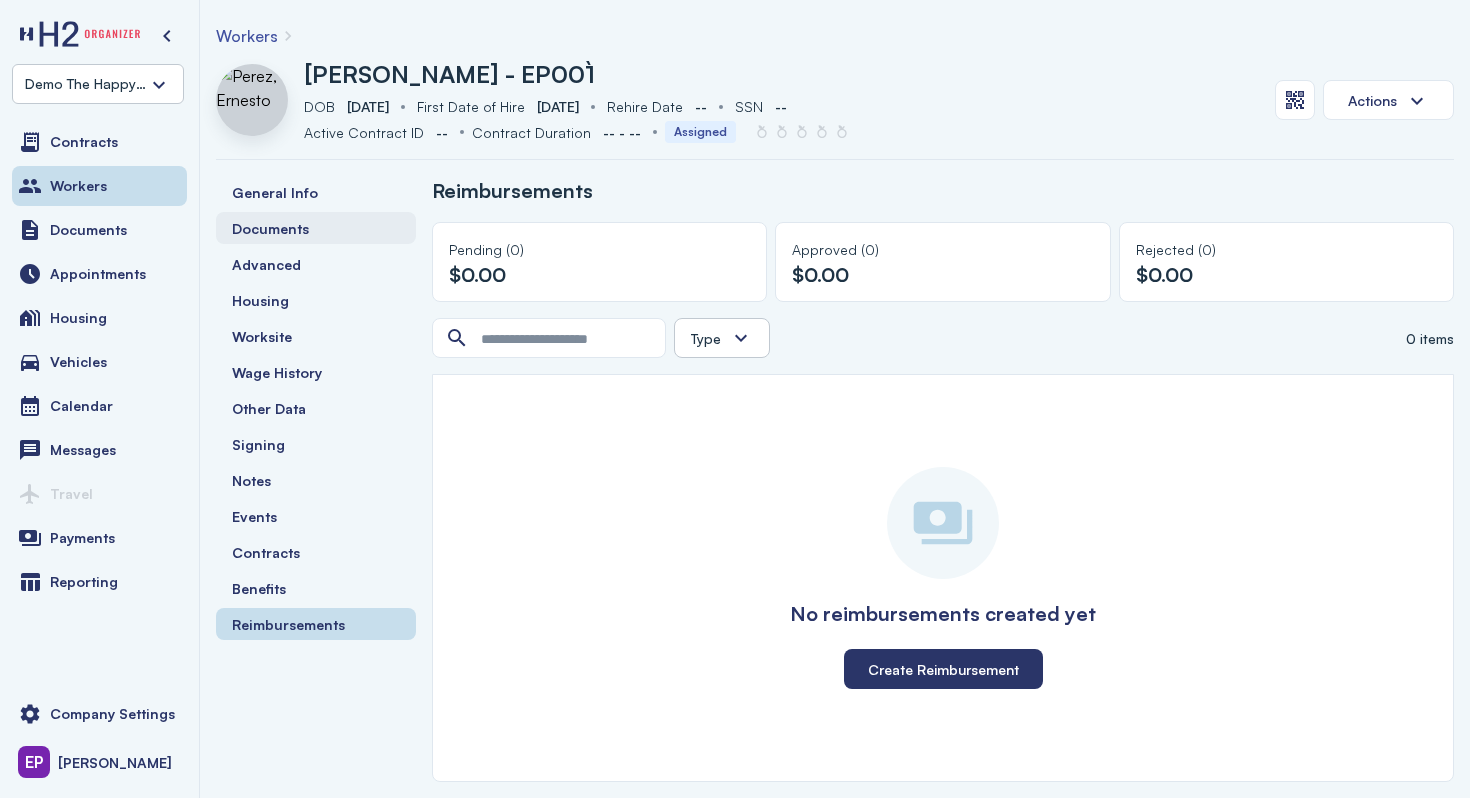 click on "Documents" at bounding box center [316, 228] 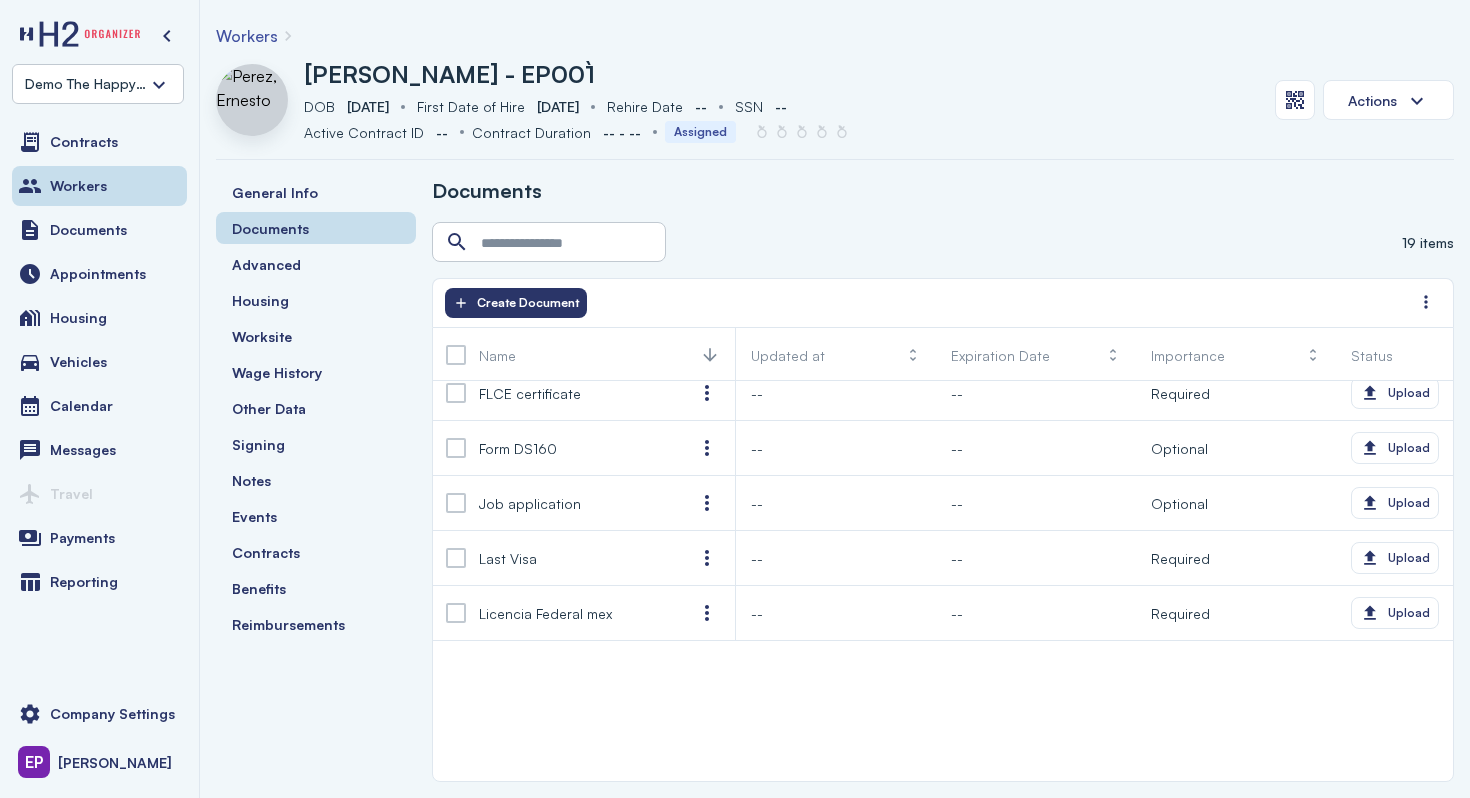 scroll, scrollTop: 0, scrollLeft: 0, axis: both 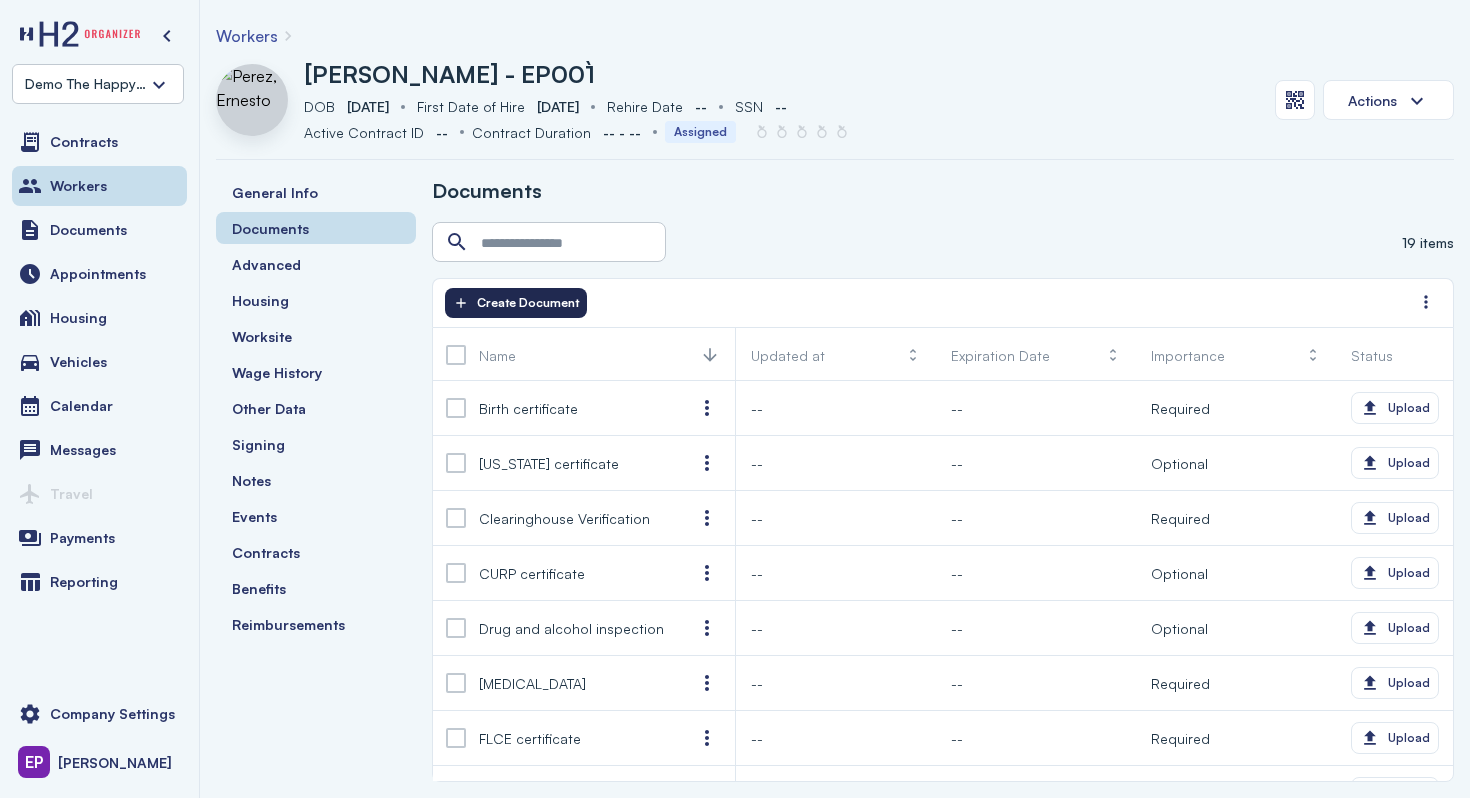 click on "Create Document" 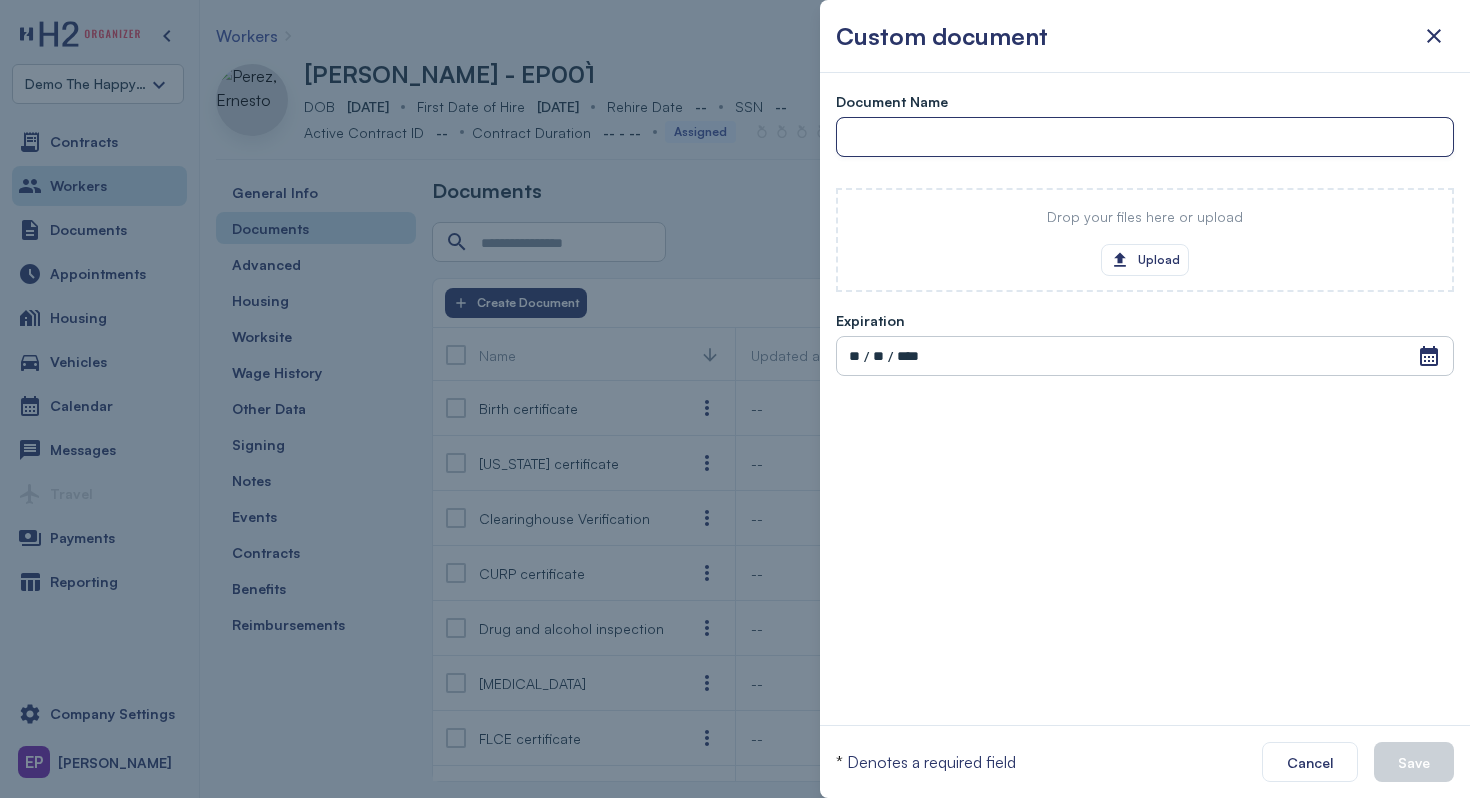 click at bounding box center [1145, 138] 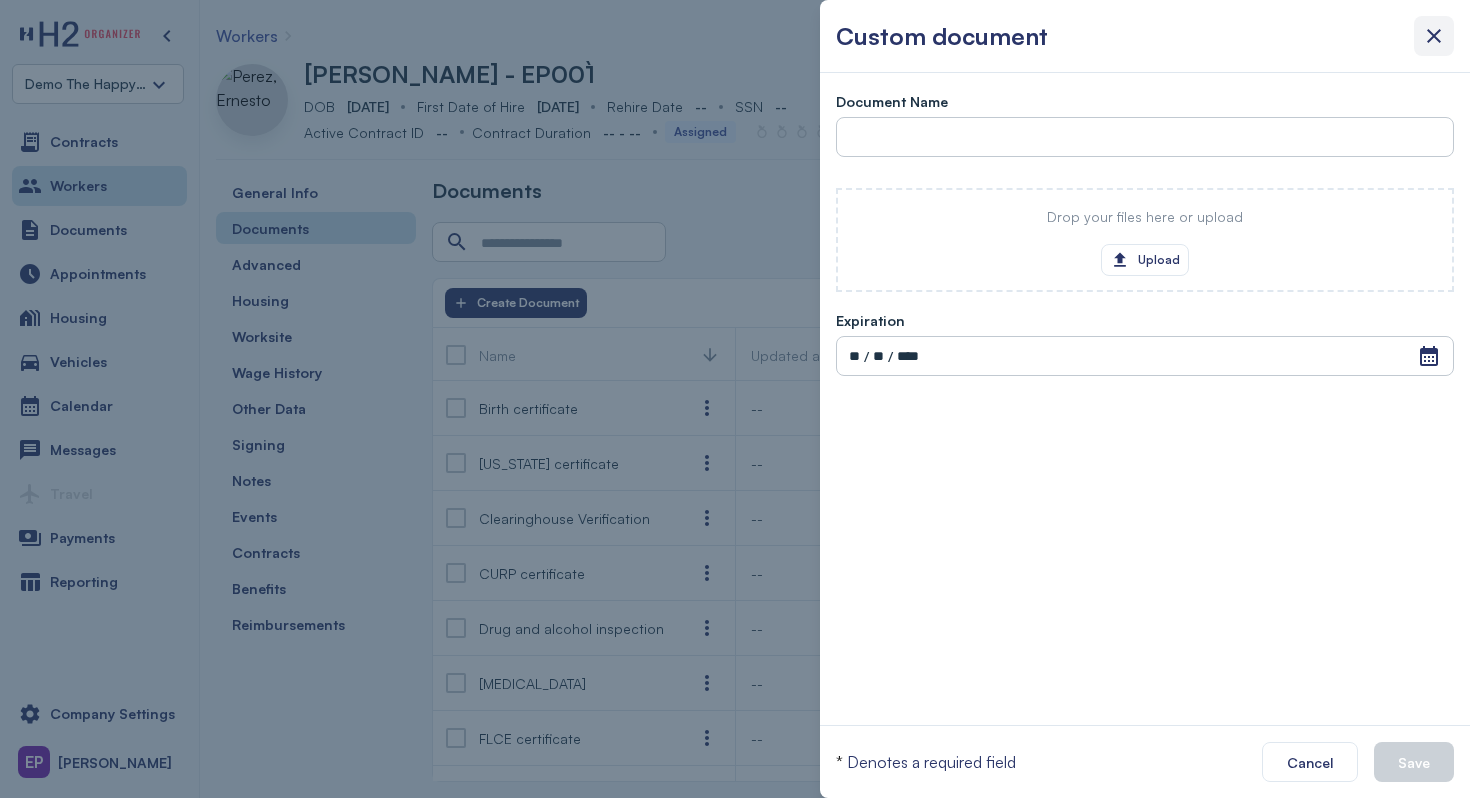 click at bounding box center [1434, 36] 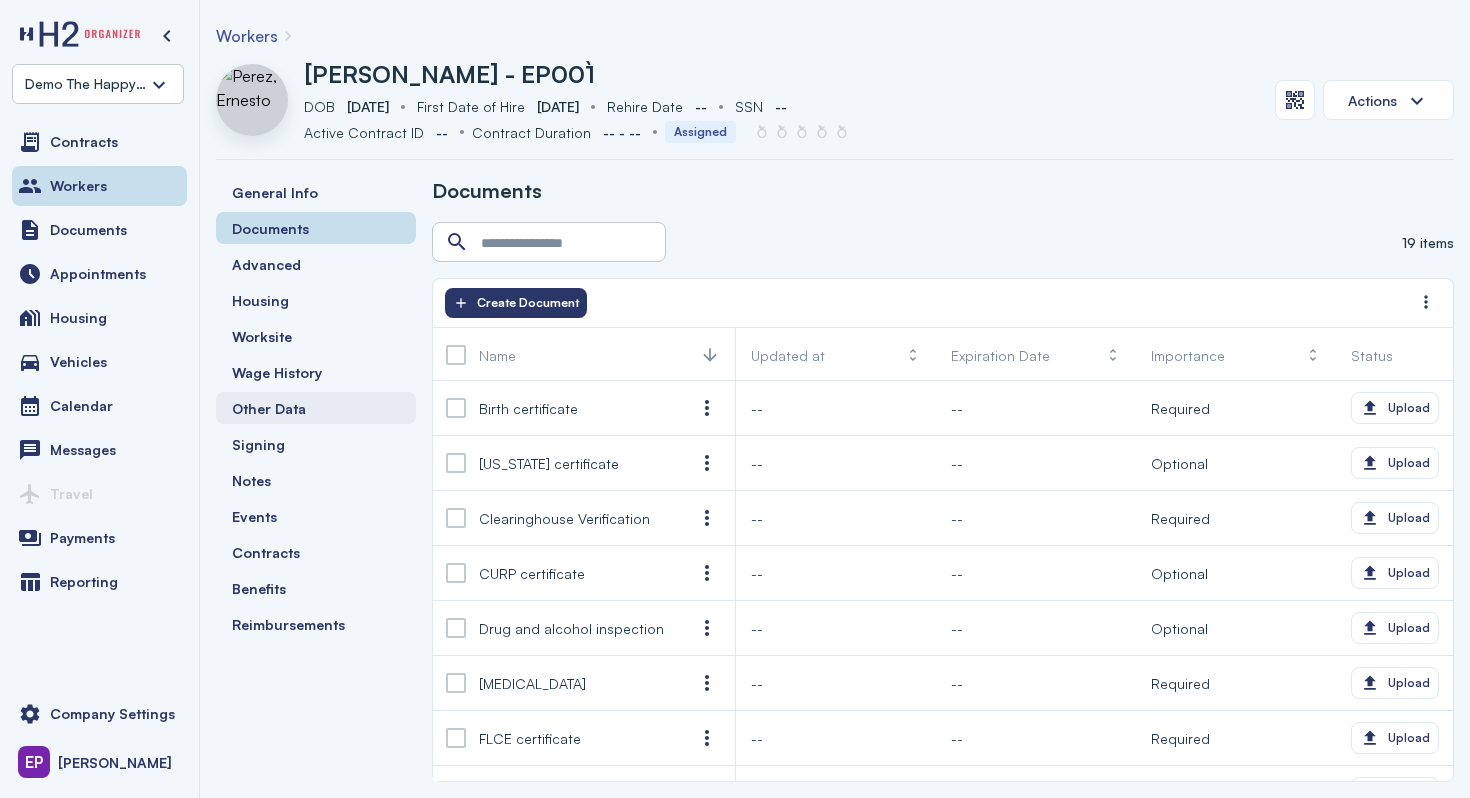 click on "Other Data" at bounding box center (316, 408) 